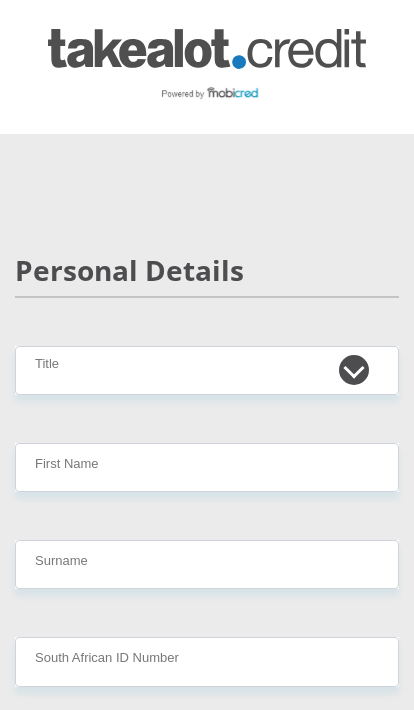 scroll, scrollTop: 0, scrollLeft: 0, axis: both 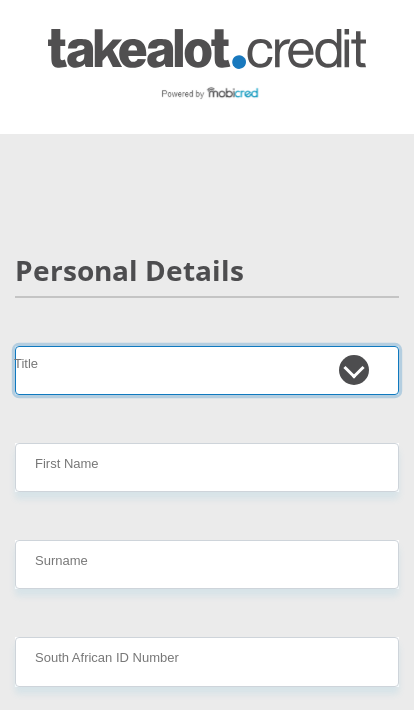 click on "Mr
Ms
Mrs
Dr
Other" at bounding box center [207, 370] 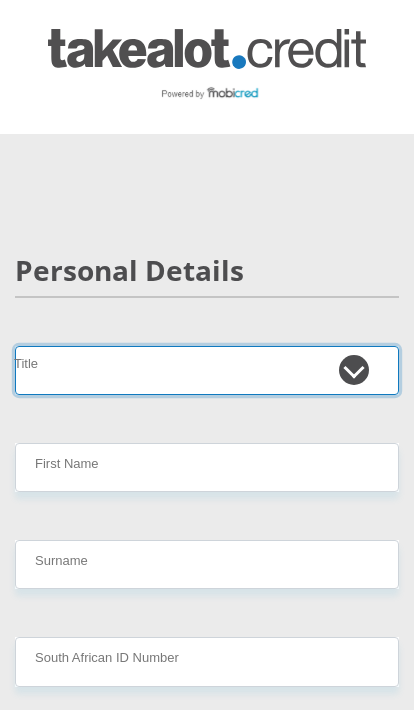 select on "Ms" 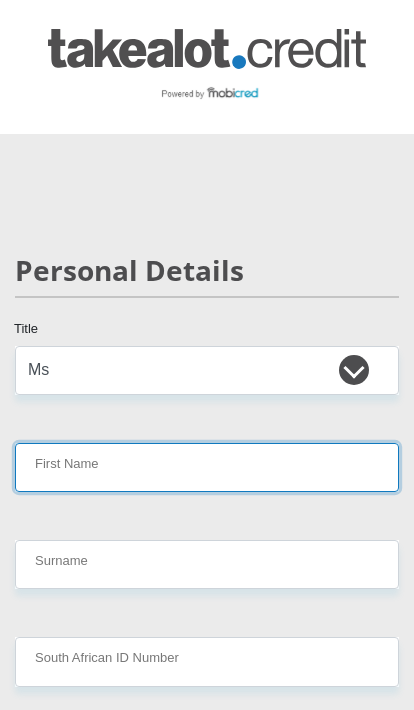 click on "First Name" at bounding box center (207, 467) 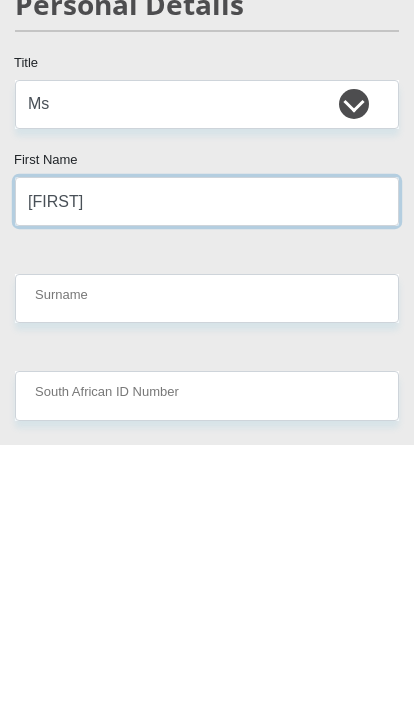 type on "Thandiswa" 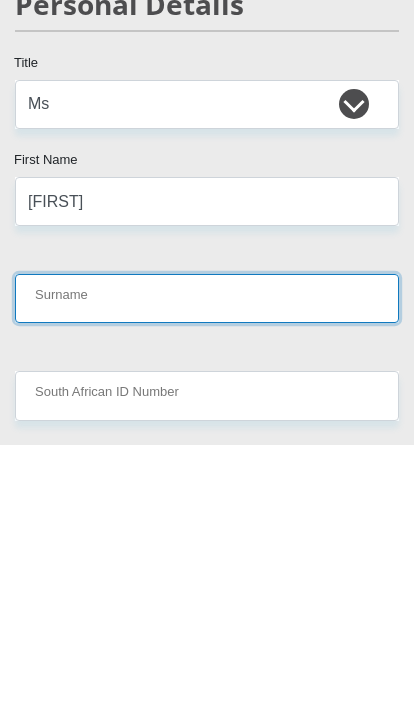 click on "Surname" at bounding box center [207, 564] 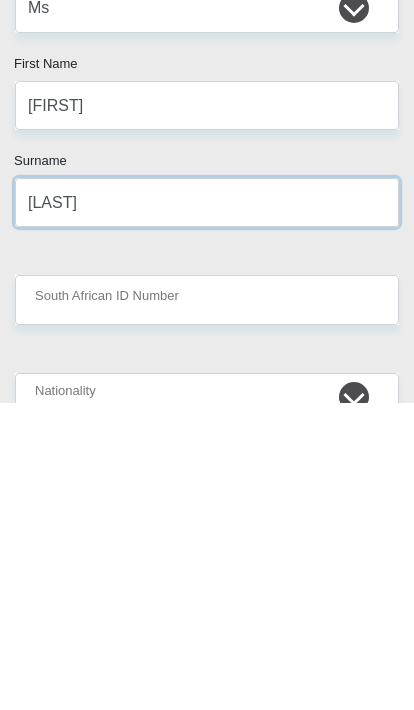 type on "Fanta" 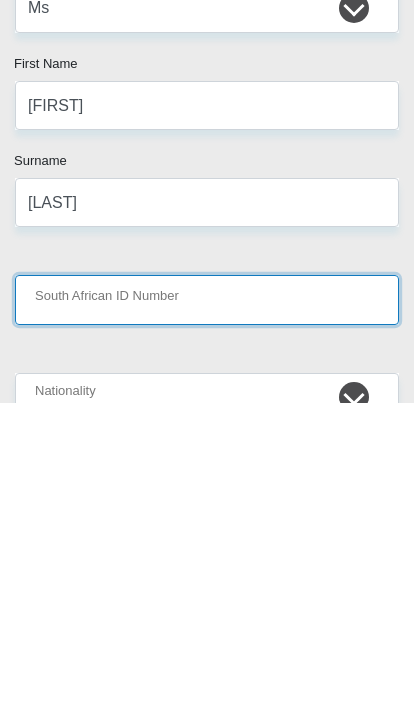 click on "South African ID Number" at bounding box center (207, 606) 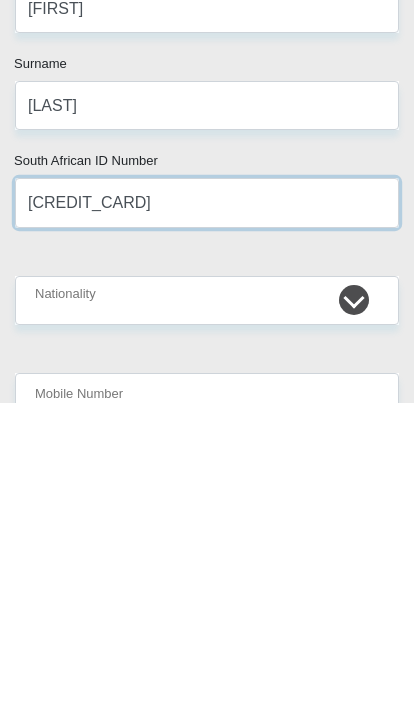 type on "8101040597088" 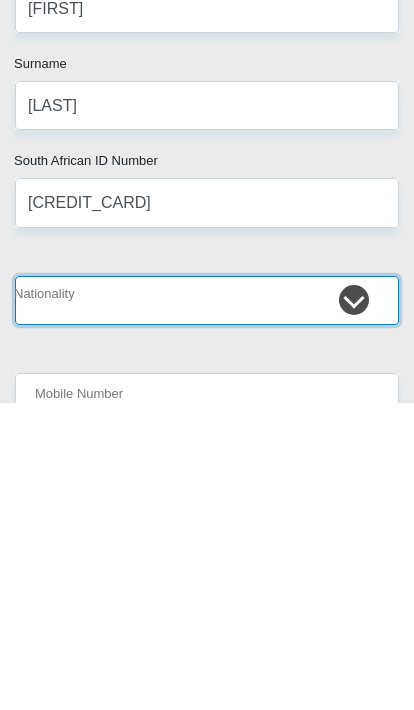 click on "South Africa
Afghanistan
Aland Islands
Albania
Algeria
America Samoa
American Virgin Islands
Andorra
Angola
Anguilla
Antarctica
Antigua and Barbuda
Argentina
Armenia
Aruba
Ascension Island
Australia
Austria
Azerbaijan
Bahamas
Bahrain
Bangladesh
Barbados
Chad" at bounding box center [207, 607] 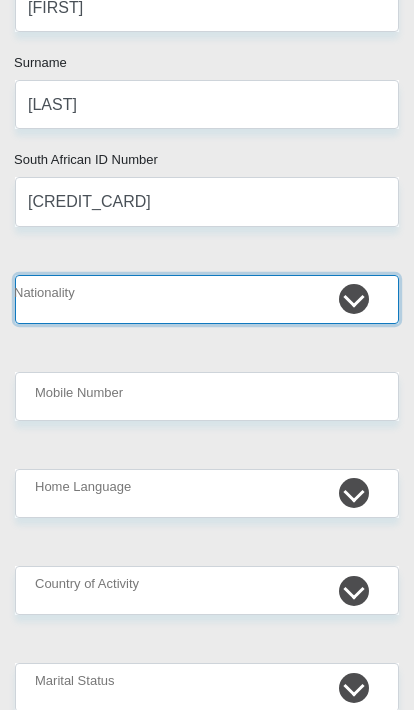 select on "ZAF" 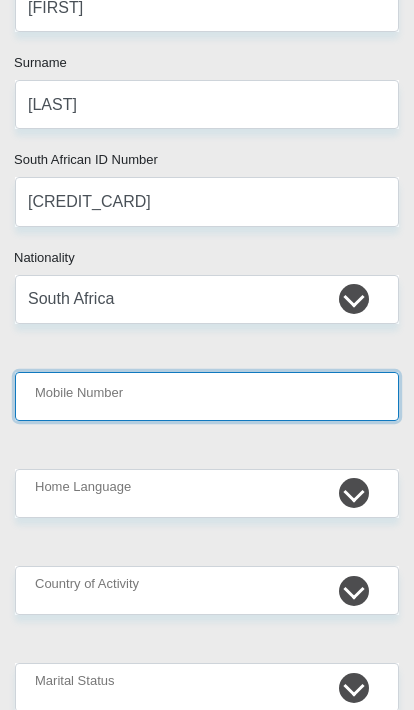 click on "Mobile Number" at bounding box center [207, 396] 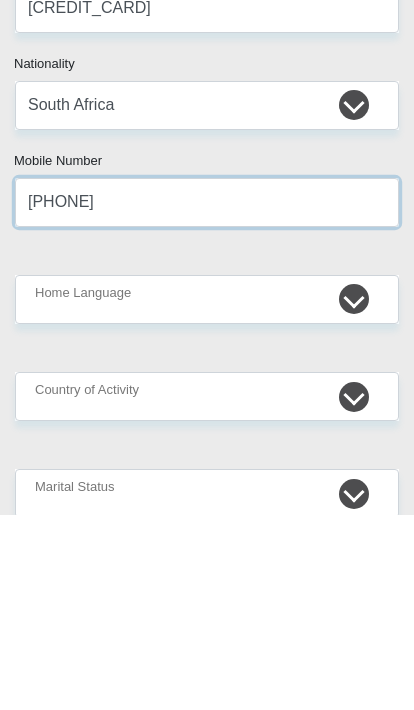 type on "0735820515" 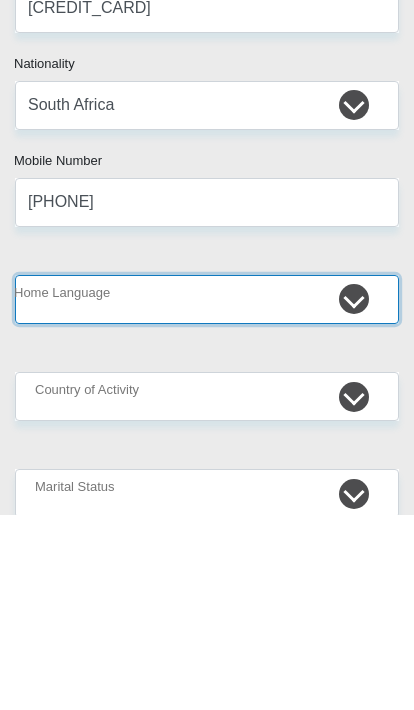 click on "Afrikaans
English
Sepedi
South Ndebele
Southern Sotho
Swati
Tsonga
Tswana
Venda
Xhosa
Zulu
Other" at bounding box center [207, 494] 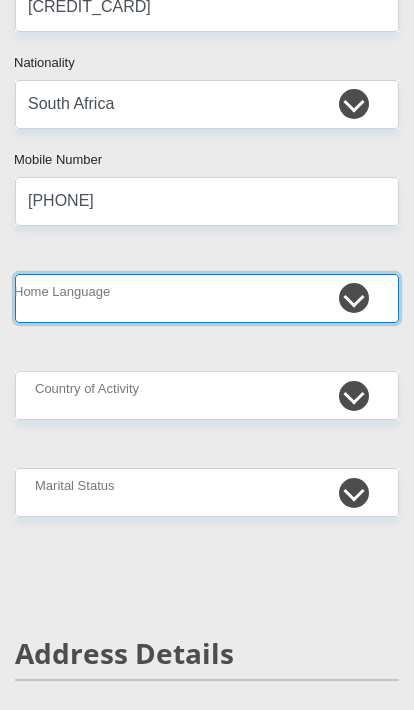 select on "xho" 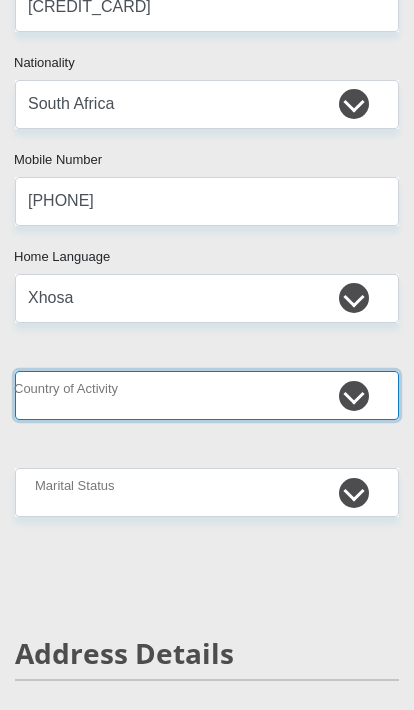 click on "South Africa
Afghanistan
Aland Islands
Albania
Algeria
America Samoa
American Virgin Islands
Andorra
Angola
Anguilla
Antarctica
Antigua and Barbuda
Argentina
Armenia
Aruba
Ascension Island
Australia
Austria
Azerbaijan
Chad" at bounding box center (207, 395) 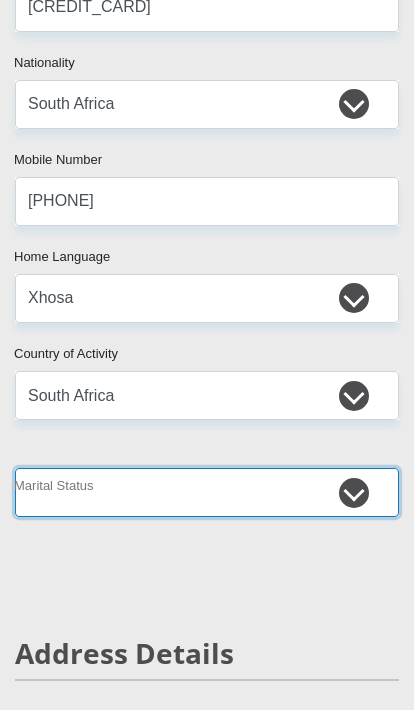 click on "Married ANC
Single
Divorced
Widowed
Married COP or Customary Law" at bounding box center [207, 492] 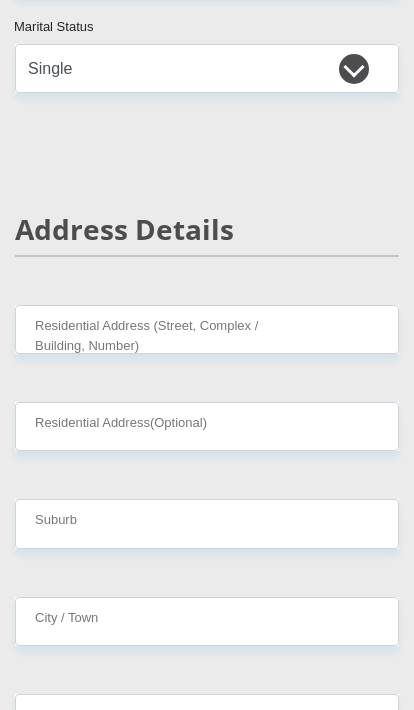 scroll, scrollTop: 1100, scrollLeft: 0, axis: vertical 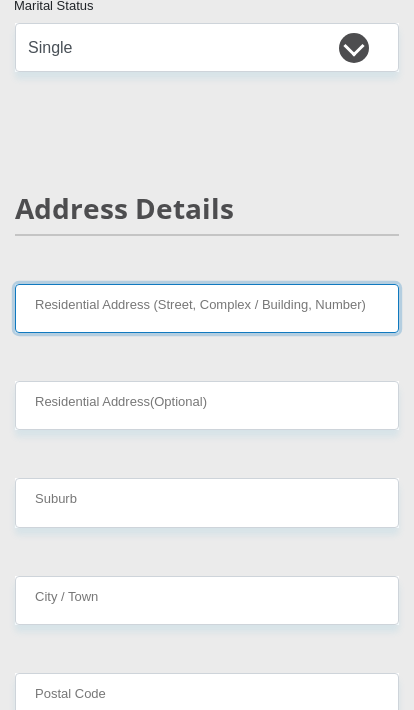 click on "Residential Address (Street, Complex / Building, Number)" at bounding box center [207, 308] 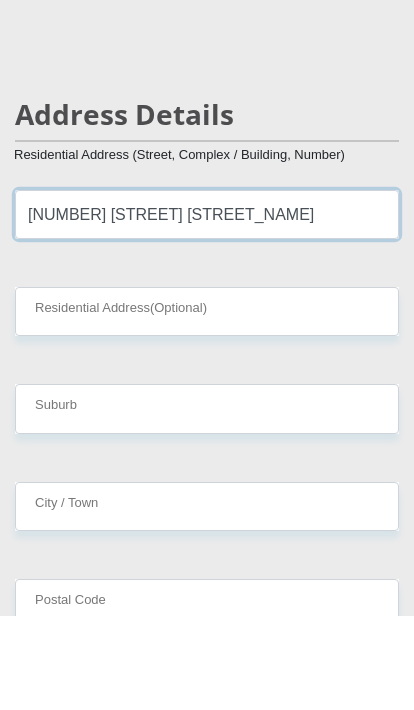 type on "56 Notsholo street" 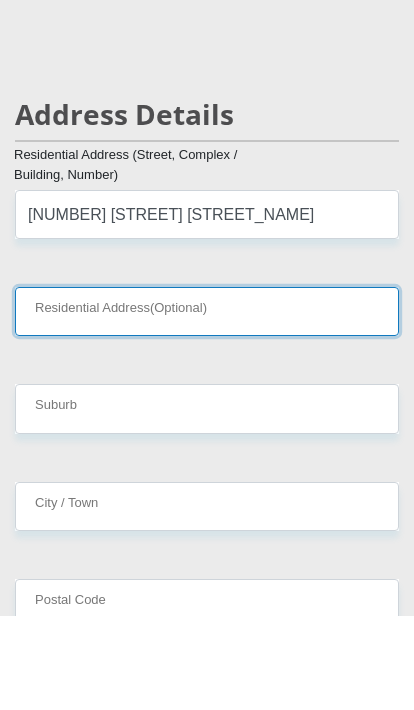 click on "Residential Address(Optional)" at bounding box center [207, 405] 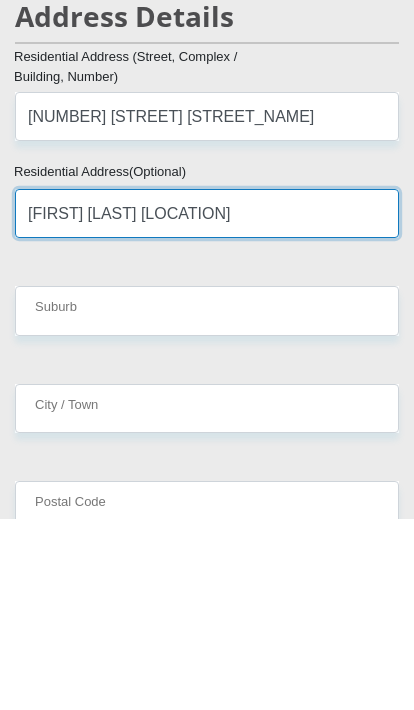 type on "Steve Tshwete Village" 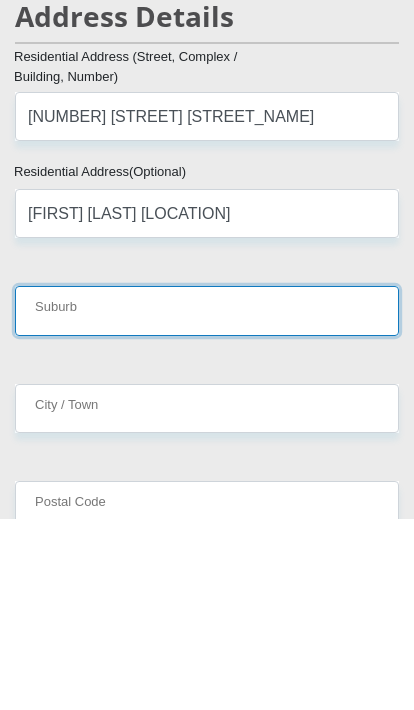 click on "Suburb" at bounding box center [207, 502] 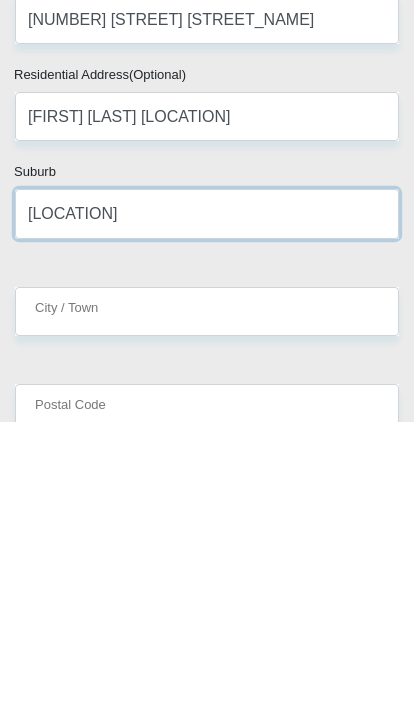 type on "Motherwell" 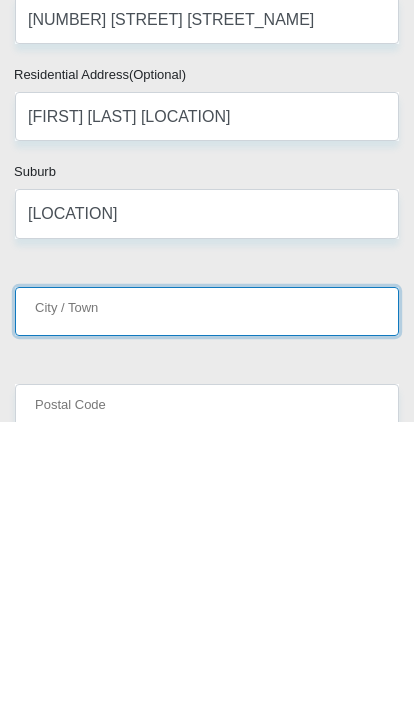 click on "City / Town" at bounding box center [207, 600] 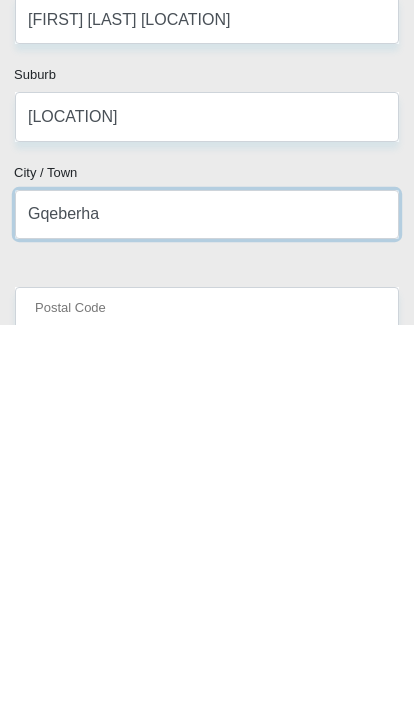 type on "Gqeberha" 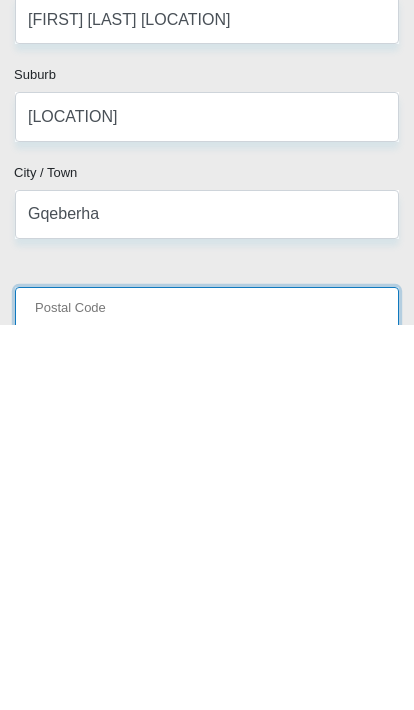 click on "Postal Code" at bounding box center [207, 697] 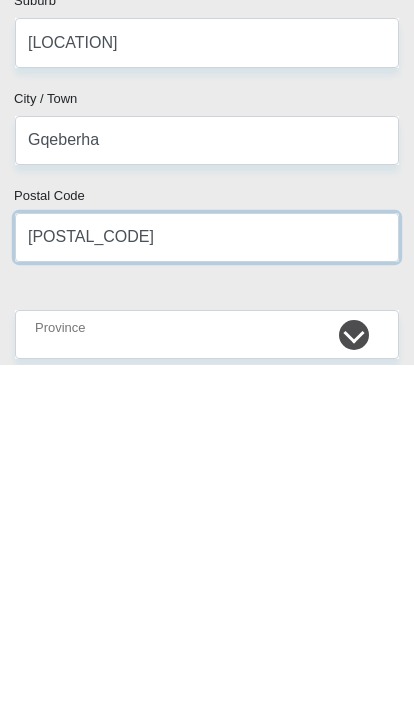 type on "6211" 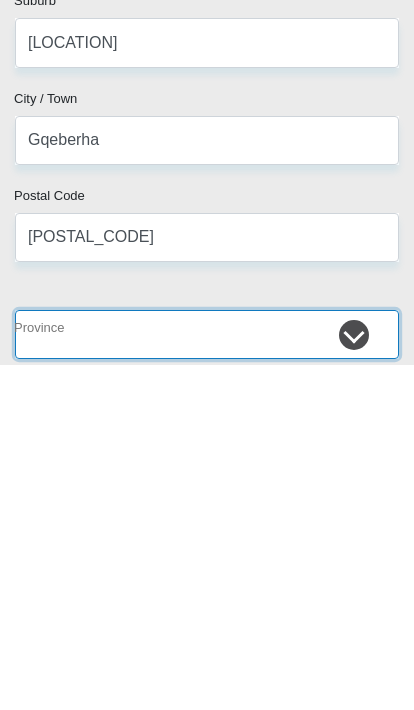 click on "Eastern Cape
Free State
Gauteng
KwaZulu-Natal
Limpopo
Mpumalanga
Northern Cape
North West
Western Cape" at bounding box center [207, 679] 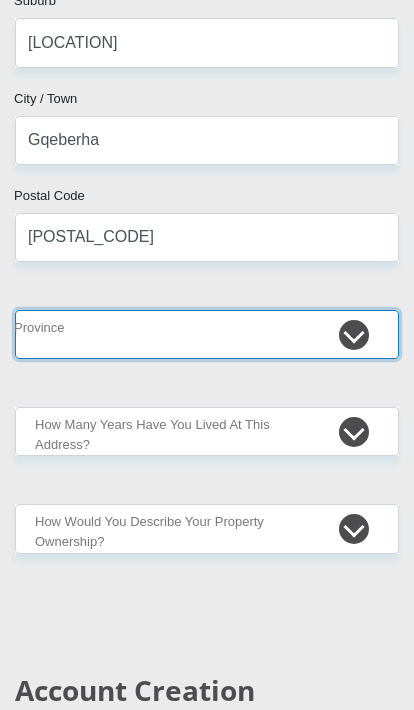 select on "Eastern Cape" 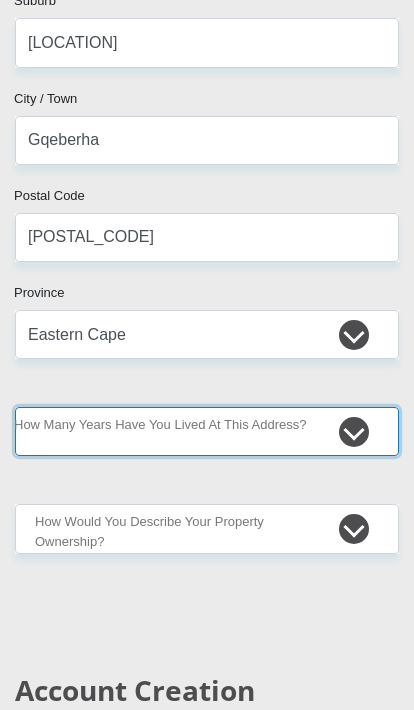 click on "less than 1 year
1-3 years
3-5 years
5+ years" at bounding box center (207, 431) 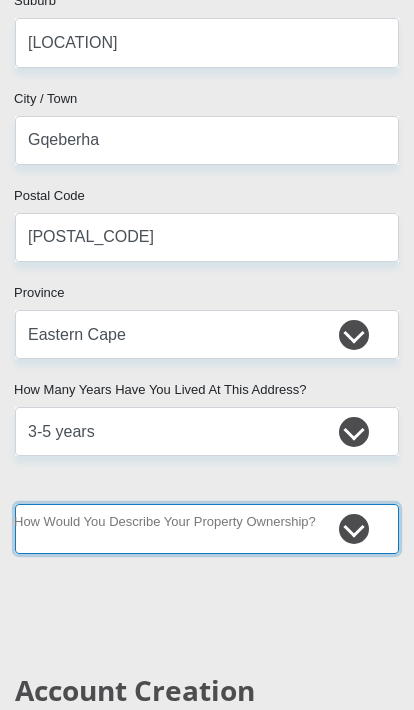 click on "Owned
Rented
Family Owned
Company Dwelling" at bounding box center (207, 528) 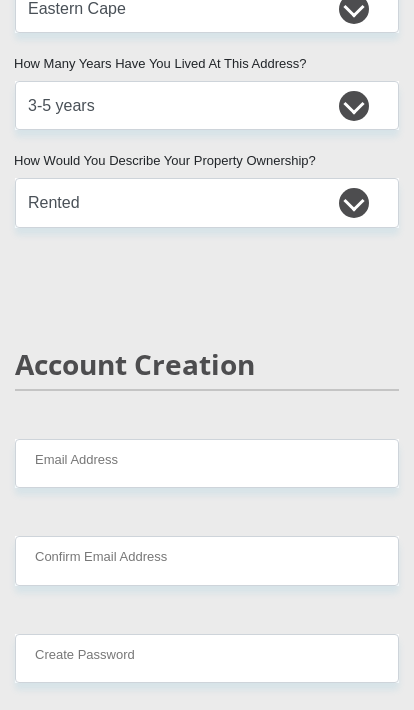 scroll, scrollTop: 1889, scrollLeft: 0, axis: vertical 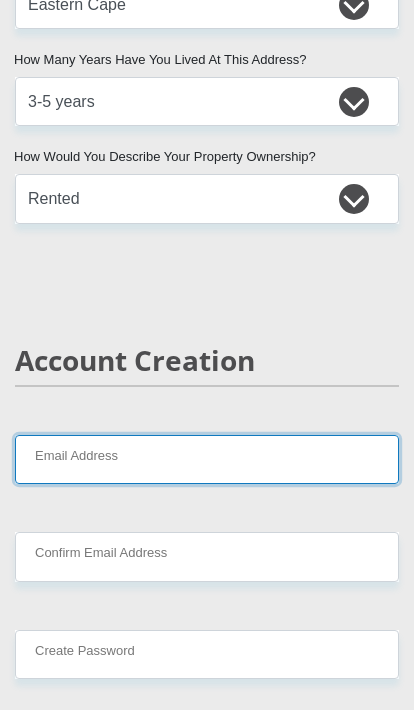 click on "Email Address" at bounding box center (207, 460) 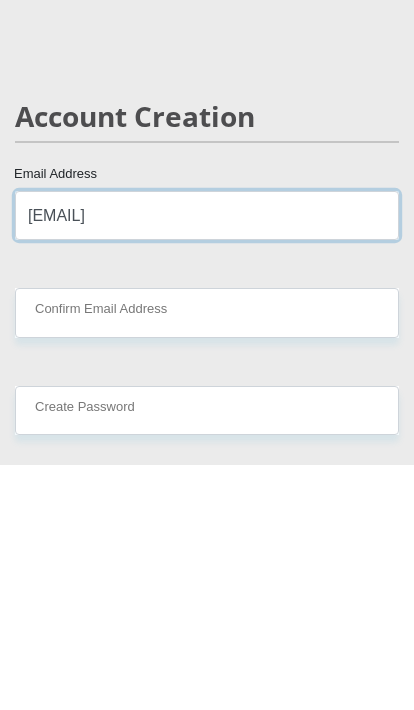 type on "thandiswafanta04@gmail.com" 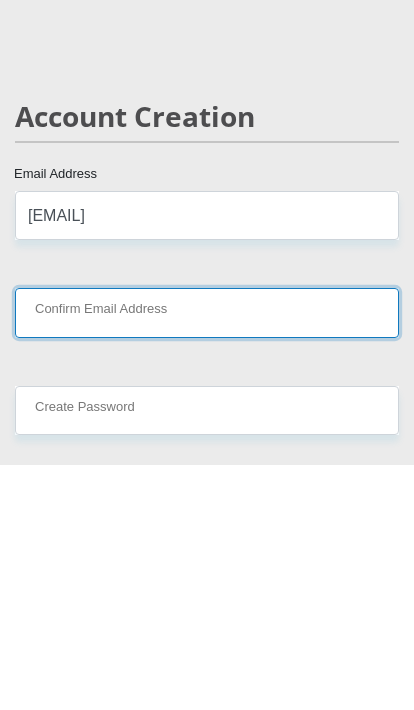 click on "Confirm Email Address" at bounding box center [207, 557] 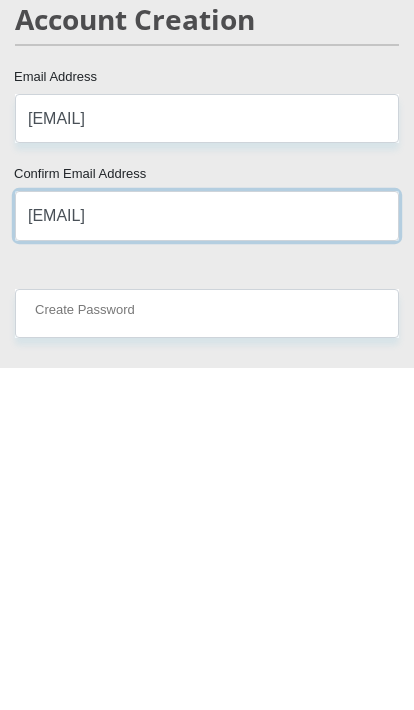 type on "thandiswafanta04@gmail.com" 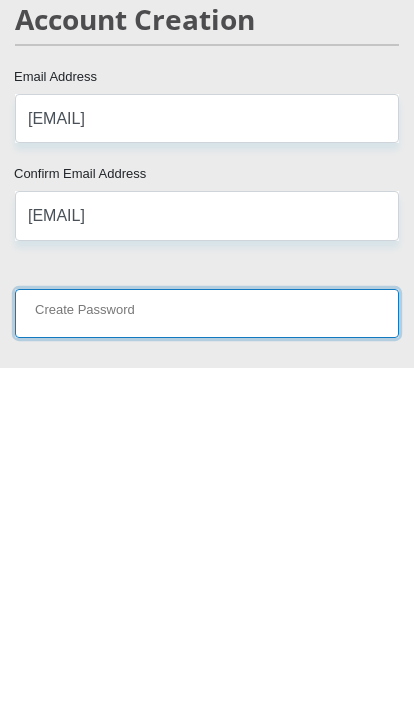 click on "Create Password" at bounding box center [207, 655] 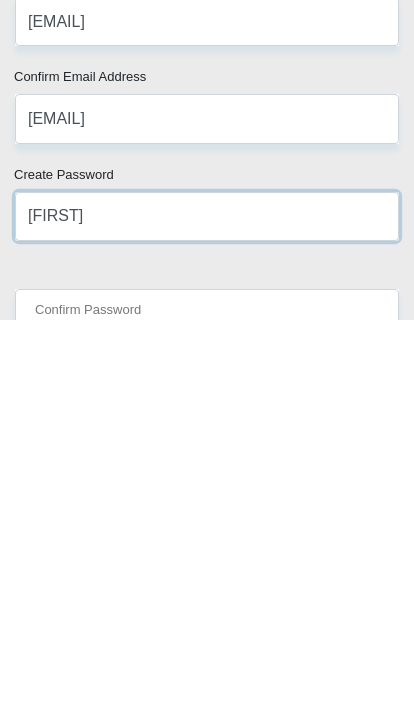 type on "Thandiswafanta@04" 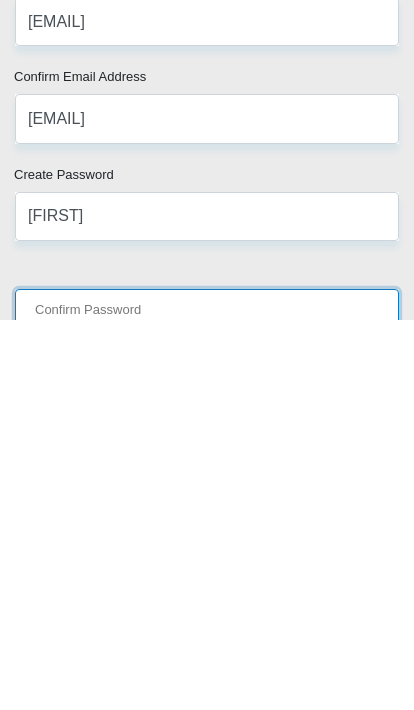 click on "Confirm Password" at bounding box center (207, 703) 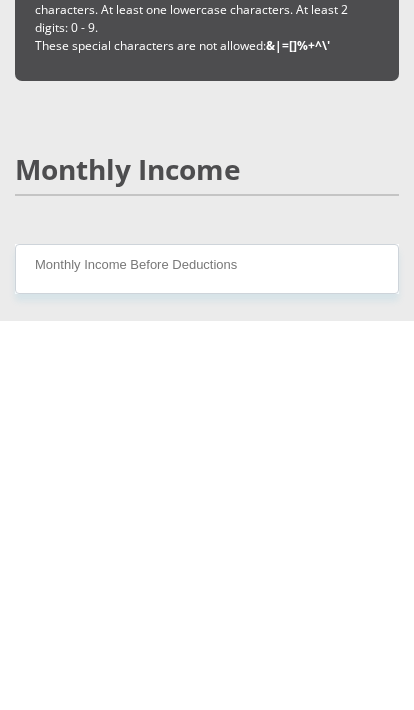 type on "Thandiswafanta@04" 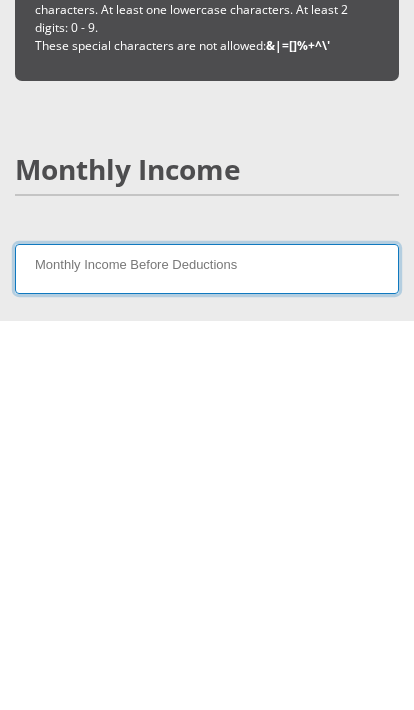 click on "Monthly Income Before Deductions" at bounding box center [207, 658] 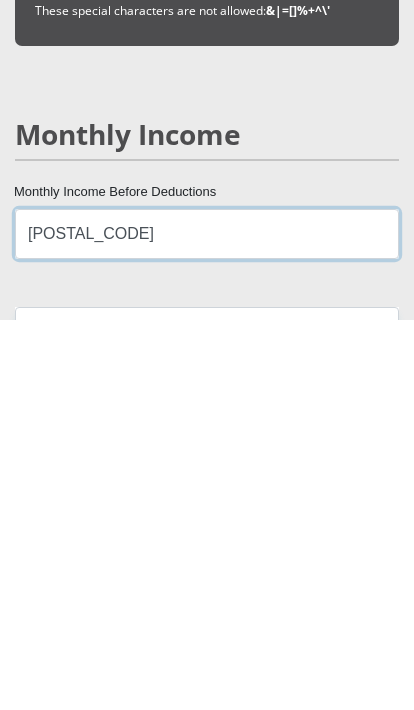 type on "11580" 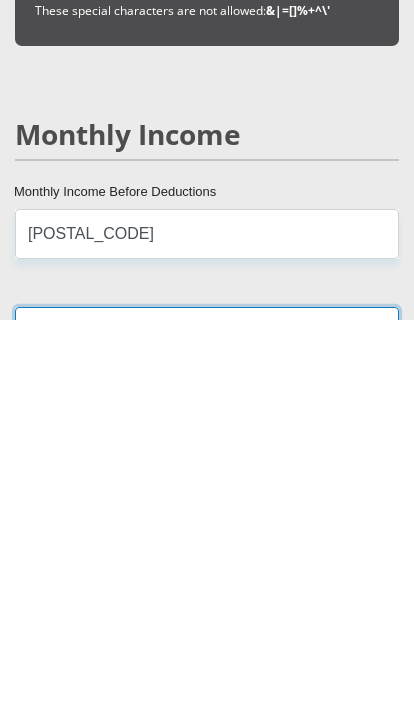 click on "Monthly Take-Home Income" at bounding box center [207, 721] 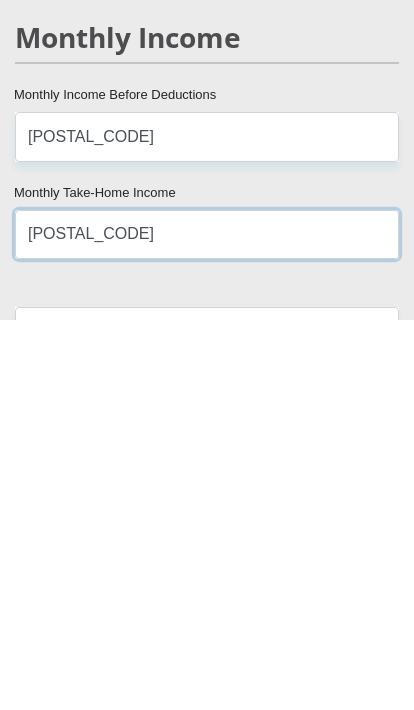 type on "9880" 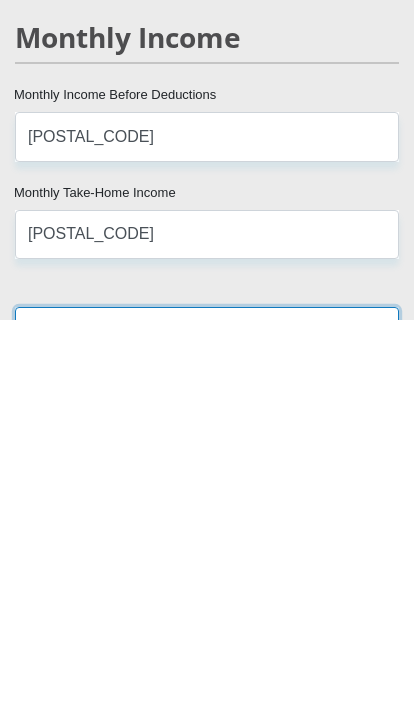 click on "Other Income" at bounding box center [207, 721] 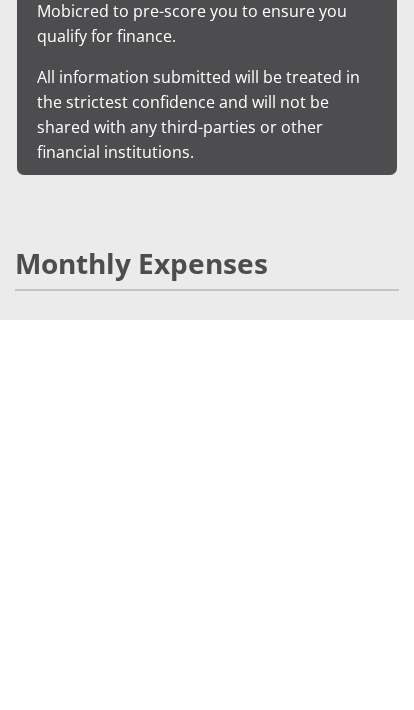scroll, scrollTop: 3127, scrollLeft: 0, axis: vertical 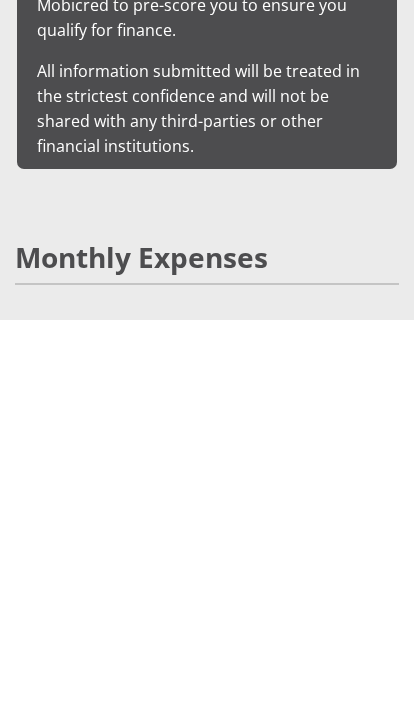 click on "Accommodation" at bounding box center [207, 747] 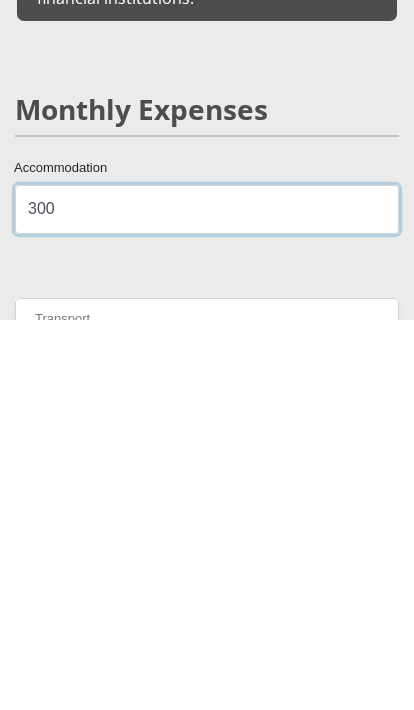 scroll, scrollTop: 3276, scrollLeft: 0, axis: vertical 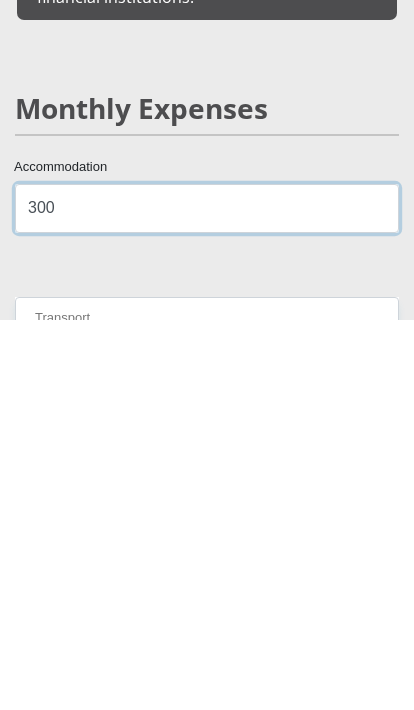 type on "300" 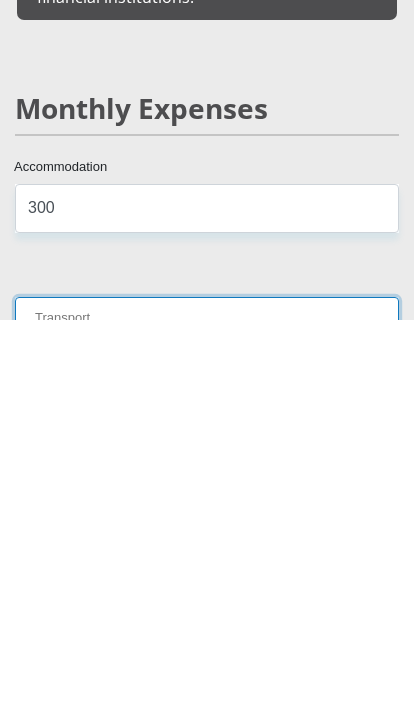 click on "Transport" at bounding box center (207, 711) 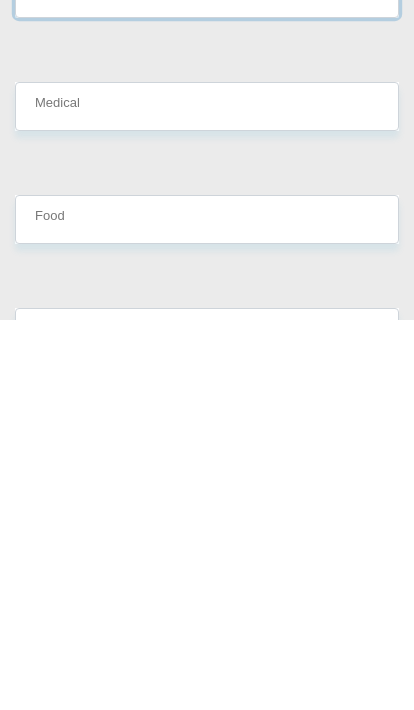 scroll, scrollTop: 3609, scrollLeft: 0, axis: vertical 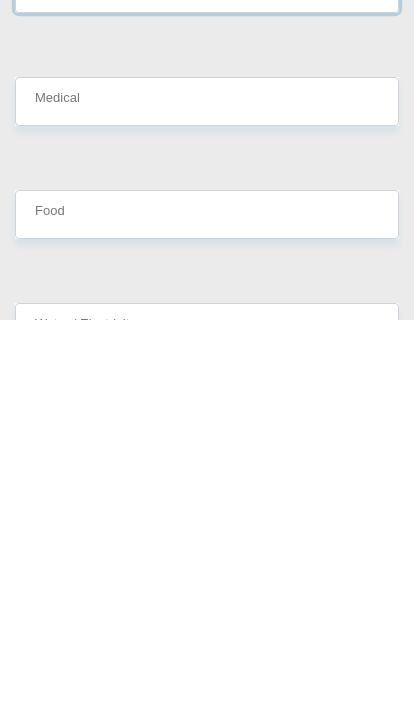 type on "100" 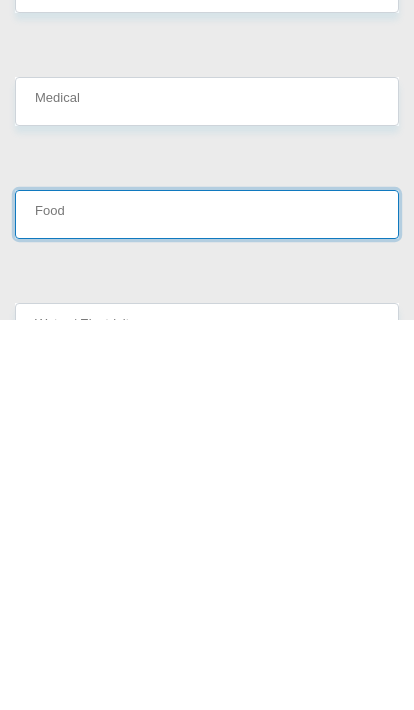 click on "Food" at bounding box center [207, 604] 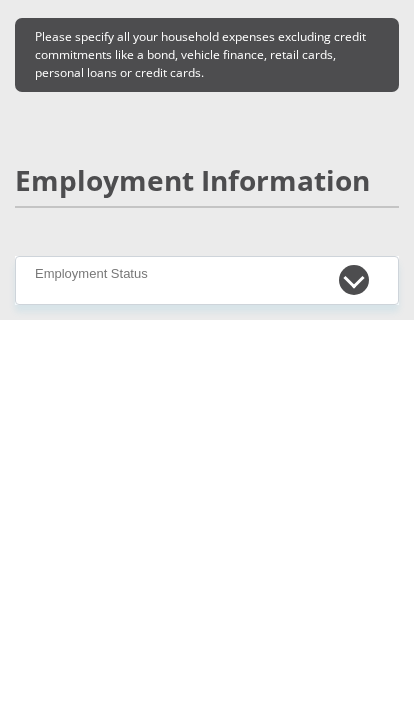 scroll, scrollTop: 4221, scrollLeft: 0, axis: vertical 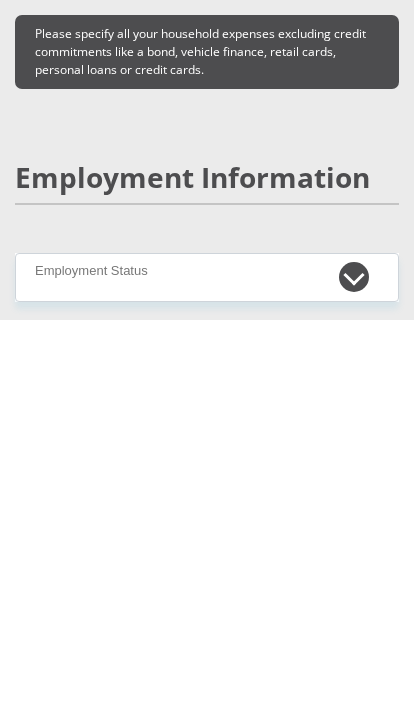 type on "100" 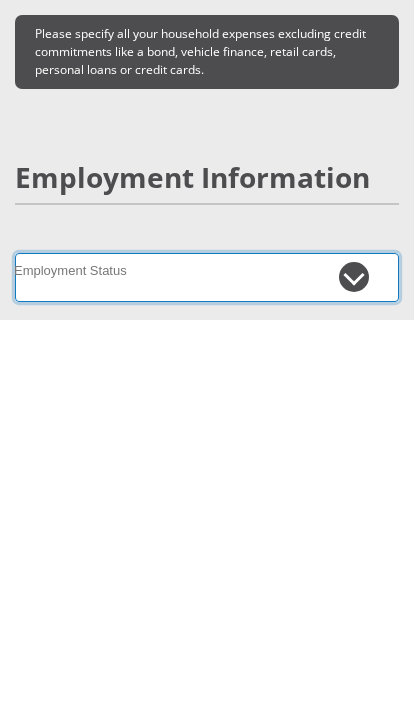click on "Permanent/Full-time
Part-time/Casual
Contract Worker
Self-Employed
Housewife
Retired
Student
Medically Boarded
Disability
Unemployed" at bounding box center [207, 667] 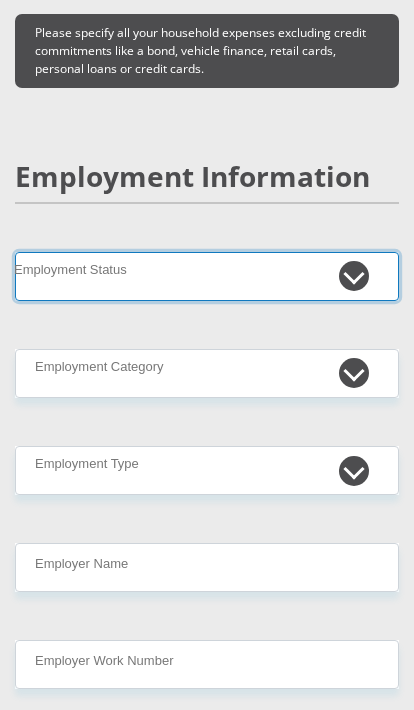 select on "1" 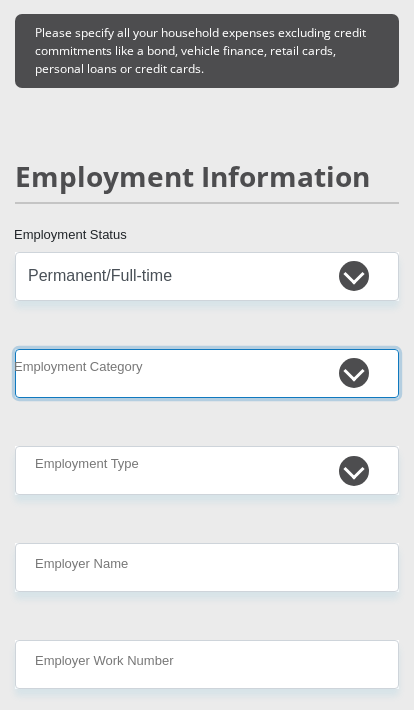 click on "AGRICULTURE
ALCOHOL & TOBACCO
CONSTRUCTION MATERIALS
METALLURGY
EQUIPMENT FOR RENEWABLE ENERGY
SPECIALIZED CONTRACTORS
CAR
GAMING (INCL. INTERNET
OTHER WHOLESALE
UNLICENSED PHARMACEUTICALS
CURRENCY EXCHANGE HOUSES
OTHER FINANCIAL INSTITUTIONS & INSURANCE
REAL ESTATE AGENTS
OIL & GAS
OTHER MATERIALS (E.G. IRON ORE)
PRECIOUS STONES & PRECIOUS METALS
POLITICAL ORGANIZATIONS
RELIGIOUS ORGANIZATIONS(NOT SECTS)
ACTI. HAVING BUSINESS DEAL WITH PUBLIC ADMINISTRATION
LAUNDROMATS" at bounding box center [207, 373] 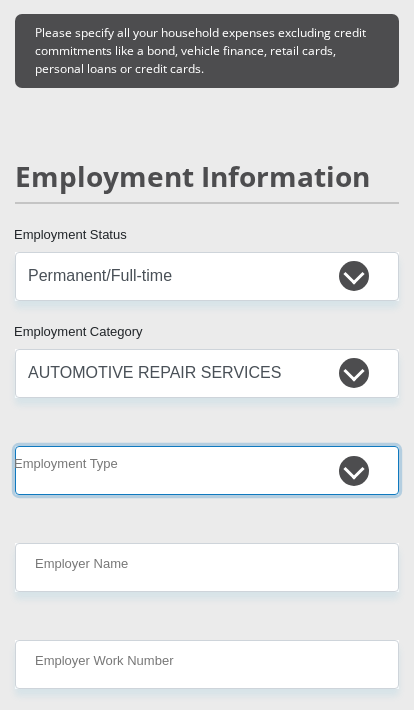 click on "College/Lecturer
Craft Seller
Creative
Driver
Executive
Farmer
Forces - Non Commissioned
Forces - Officer
Hawker
Housewife
Labourer
Licenced Professional
Manager
Miner
Non Licenced Professional
Office Staff/Clerk
Outside Worker
Pensioner
Permanent Teacher
Production/Manufacturing
Sales
Self-Employed
Semi-Professional Worker
Service Industry  Social Worker  Student" at bounding box center (207, 470) 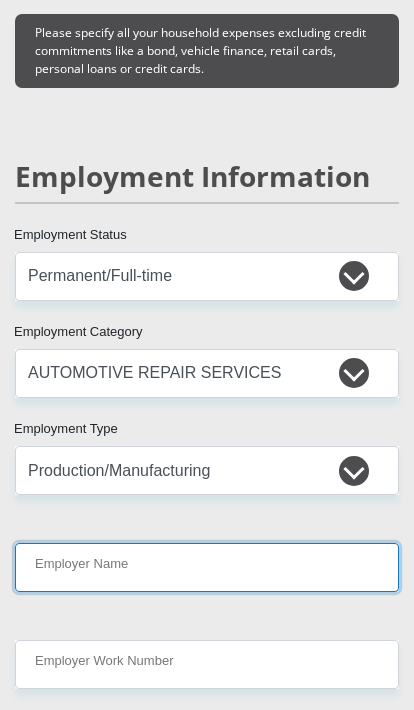 click on "Employer Name" at bounding box center [207, 567] 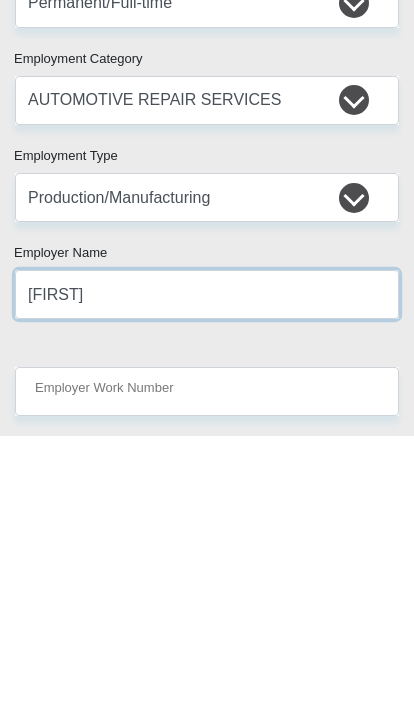 type on "MahleBehr" 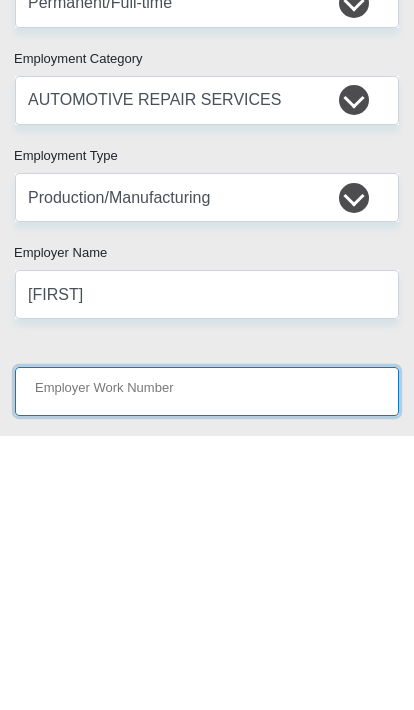 click on "Employer Work Number" at bounding box center (207, 665) 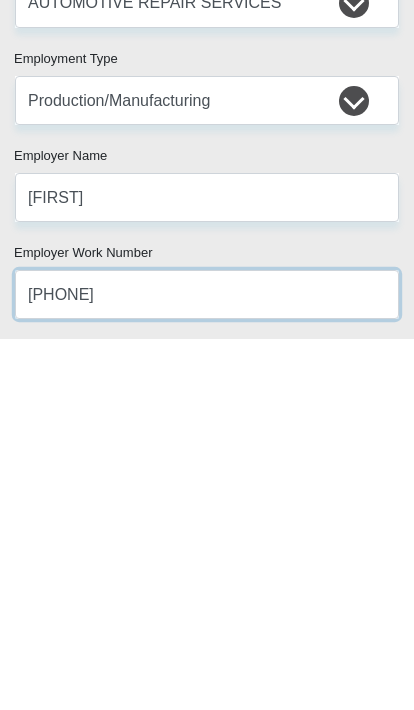type on "0414083934" 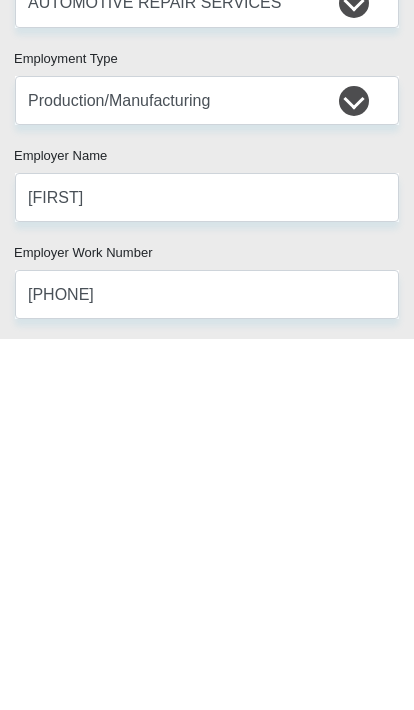 click on "less than 1 year
1-3 years
3-5 years
5+ years" at bounding box center [207, 762] 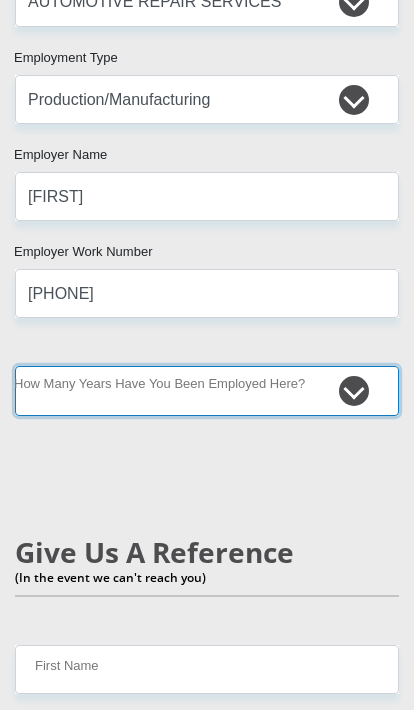 select on "60" 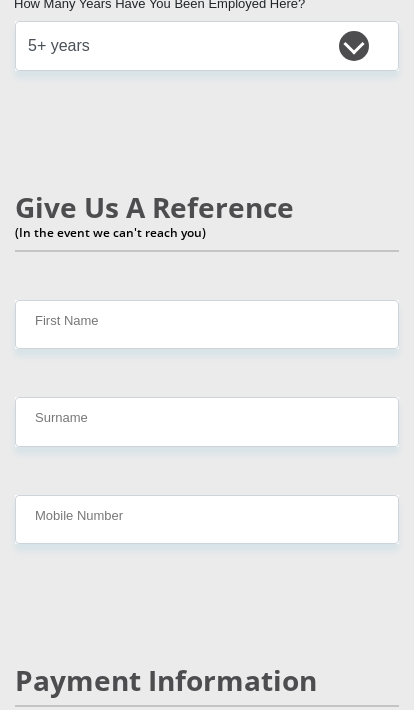 scroll, scrollTop: 5310, scrollLeft: 5, axis: both 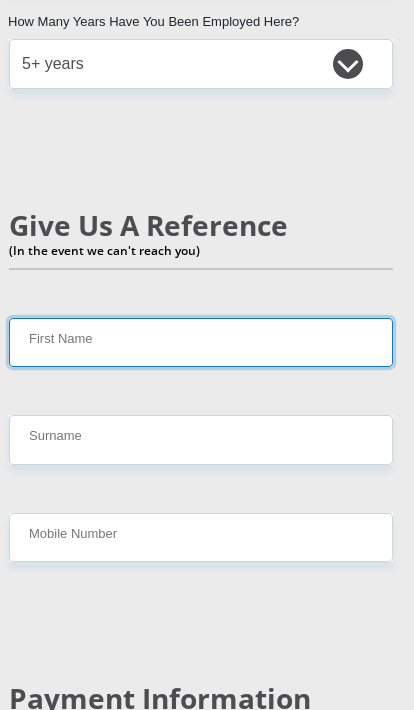 click on "First Name" at bounding box center [202, 342] 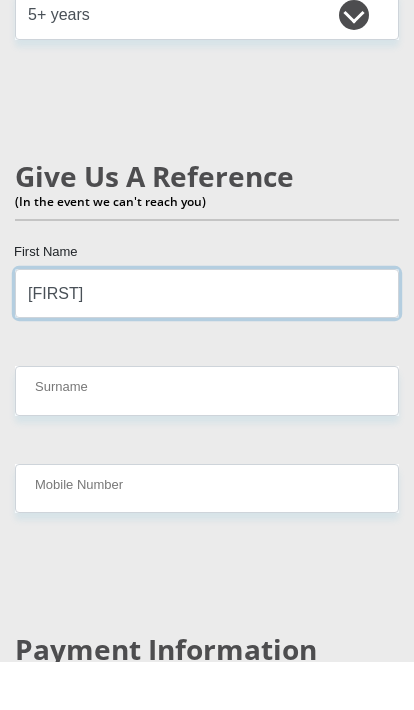 type on "Lindelwa" 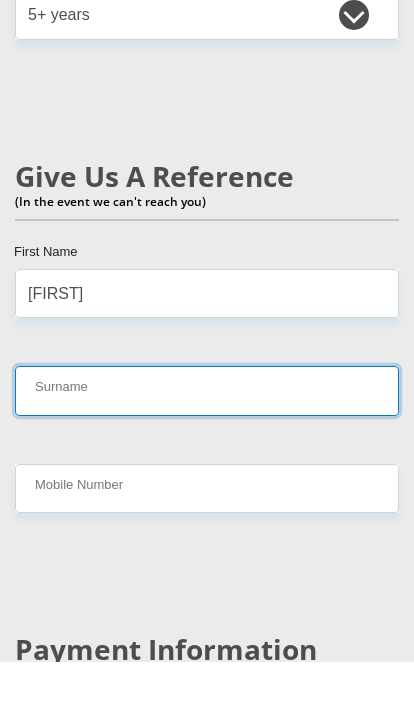 click on "Surname" at bounding box center (207, 439) 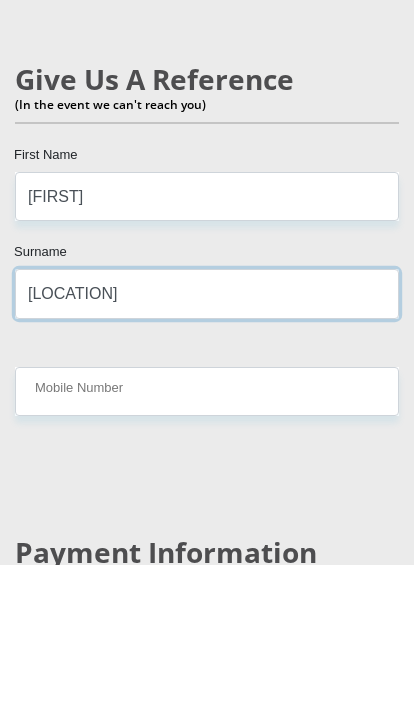 type on "Matera" 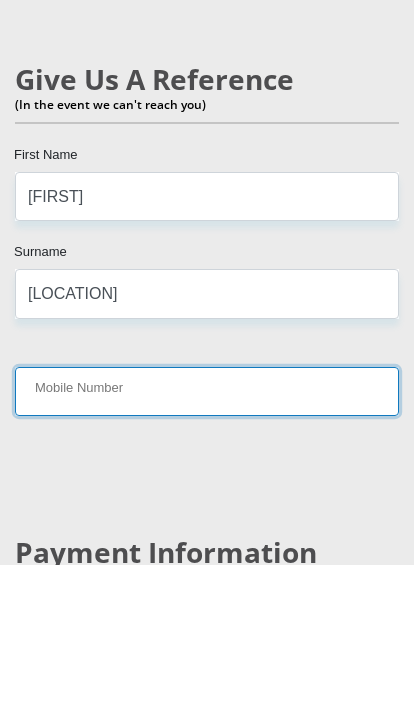 click on "Mobile Number" at bounding box center [207, 537] 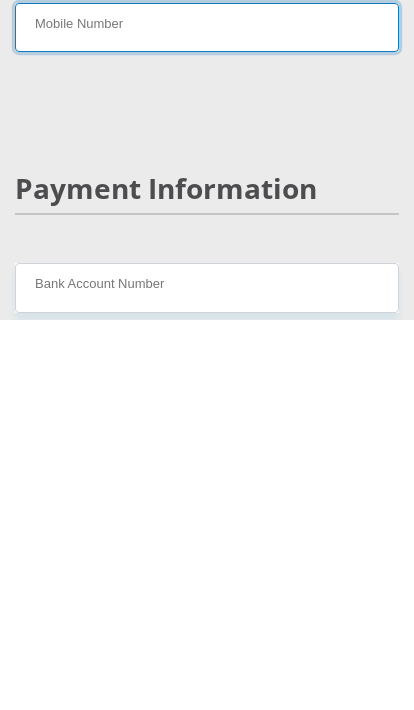 scroll, scrollTop: 5440, scrollLeft: 0, axis: vertical 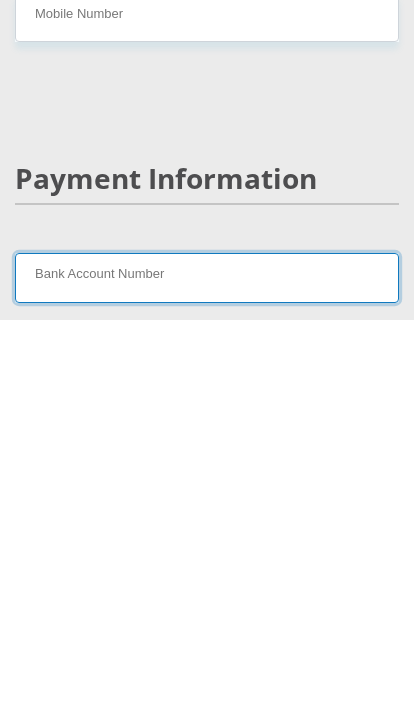 click on "Bank Account Number" at bounding box center (207, 667) 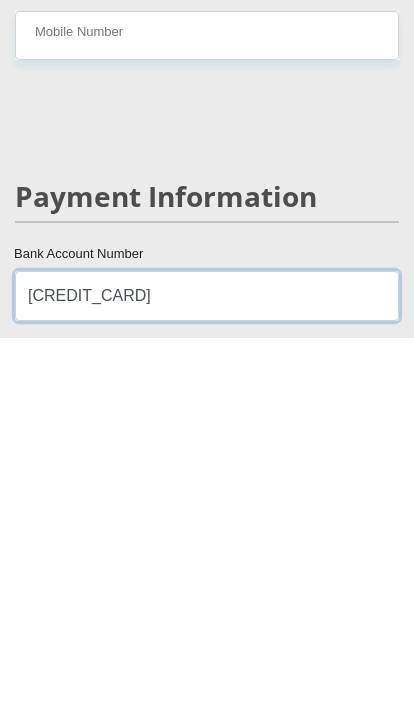 type on "1427312646" 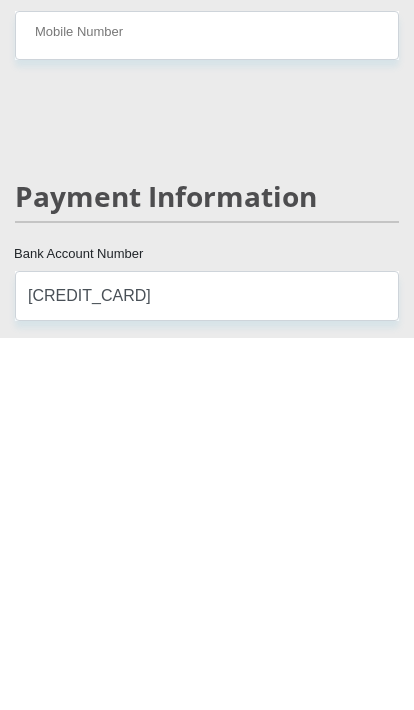 click on "Branch Number" at bounding box center (207, 765) 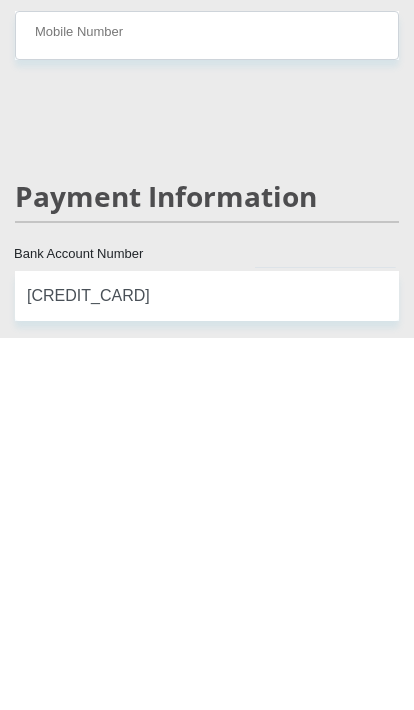 scroll, scrollTop: 5520, scrollLeft: 0, axis: vertical 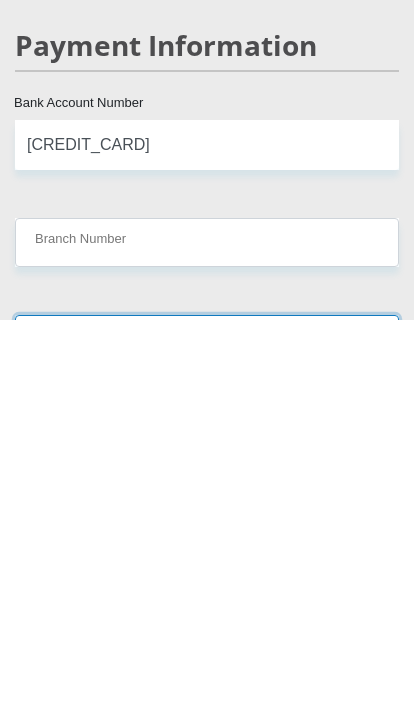 click on "Name of Bank" at bounding box center [207, 729] 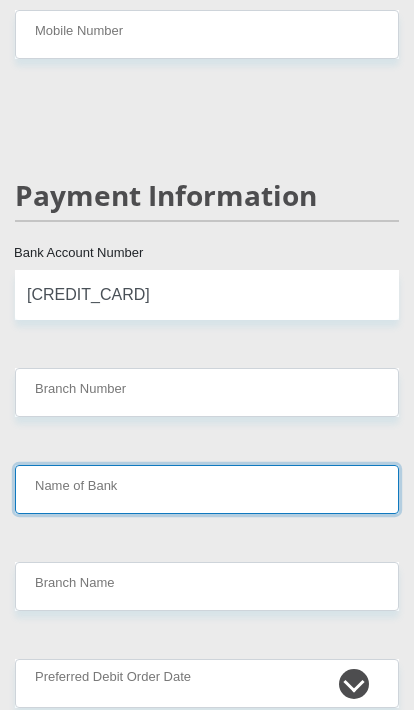 click on "Name of Bank" at bounding box center [207, 489] 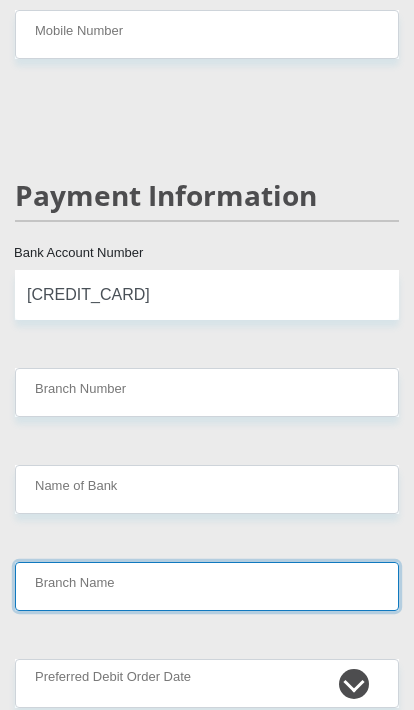 click on "Branch Name" at bounding box center (207, 586) 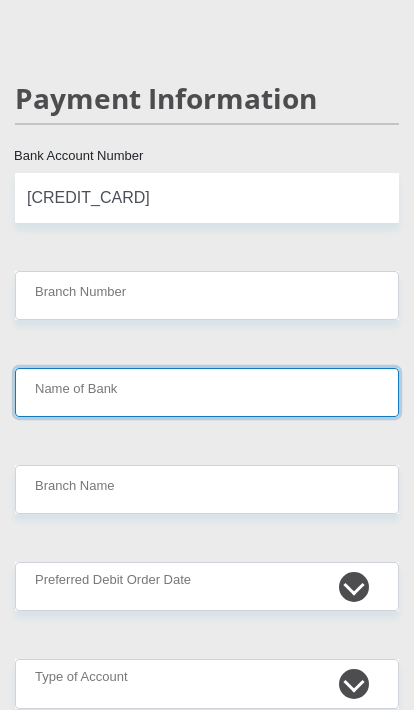 click on "Name of Bank" at bounding box center [207, 392] 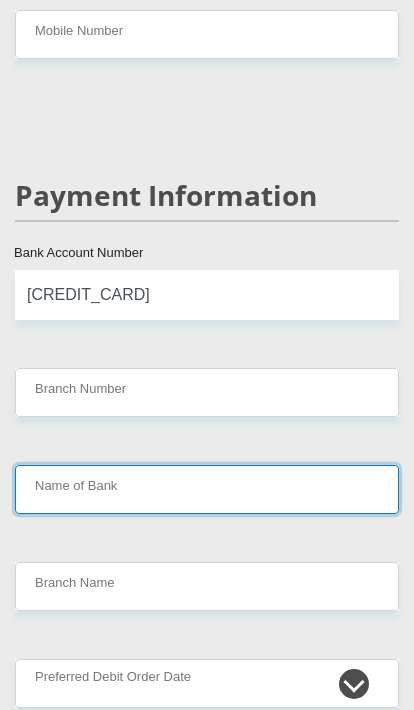 click on "Name of Bank" at bounding box center [207, 489] 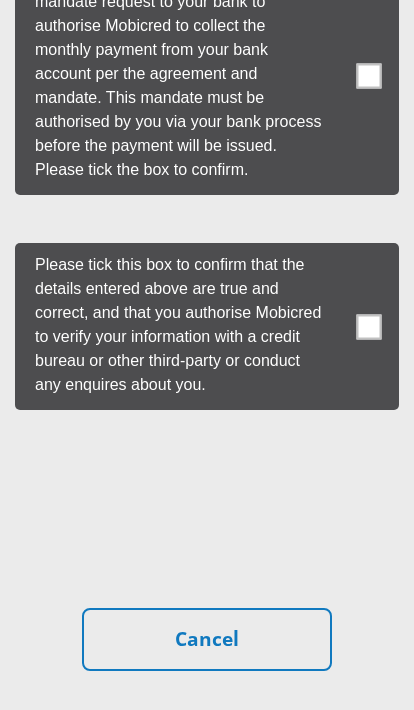 scroll, scrollTop: 8613, scrollLeft: 0, axis: vertical 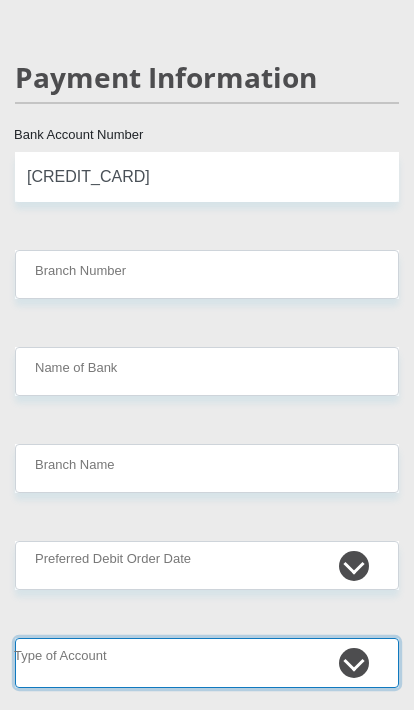 click on "Cheque
Savings" at bounding box center (207, 662) 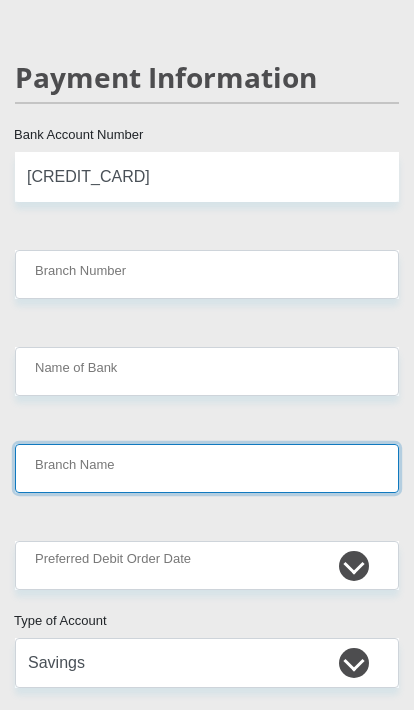 click on "Branch Name" at bounding box center (207, 468) 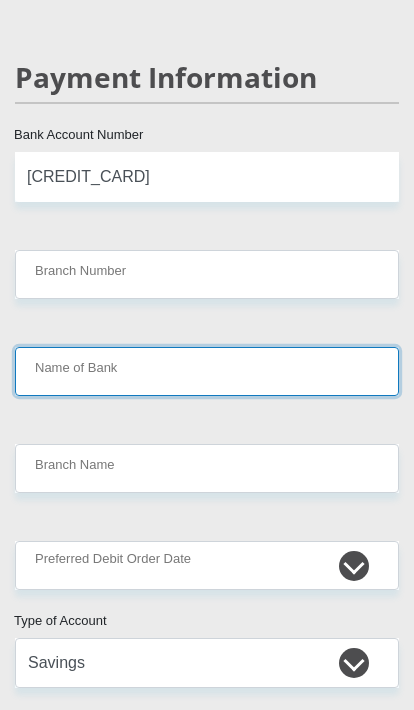 click on "Name of Bank" at bounding box center (207, 371) 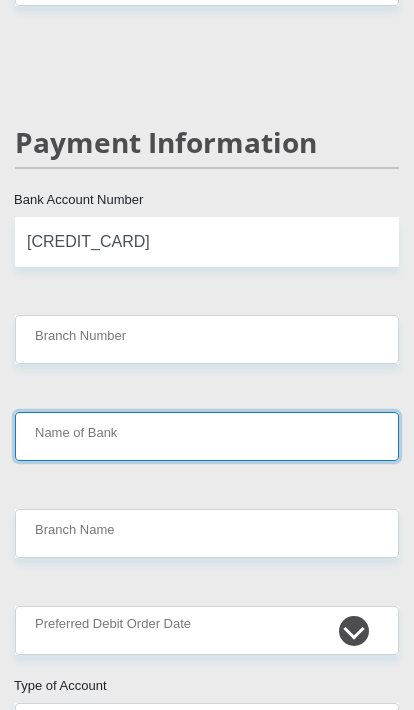 click on "Name of Bank" at bounding box center [207, 436] 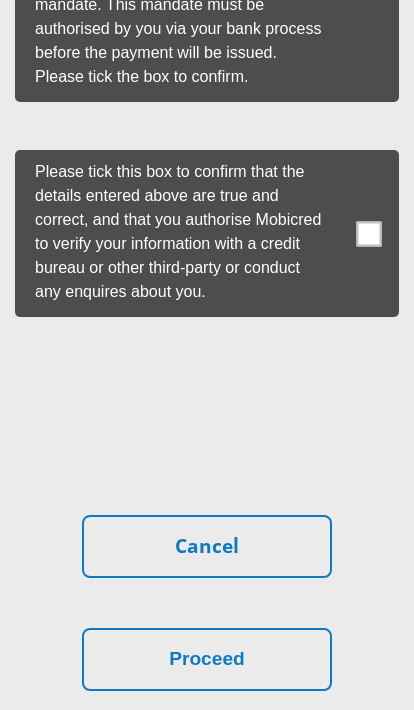 scroll, scrollTop: 8758, scrollLeft: 0, axis: vertical 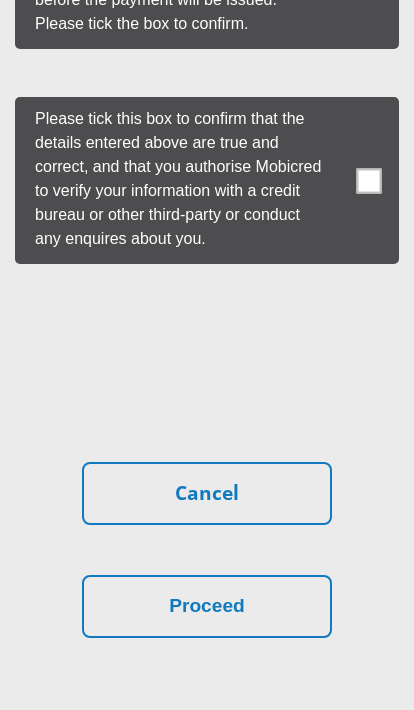 click on "Proceed" at bounding box center [207, 607] 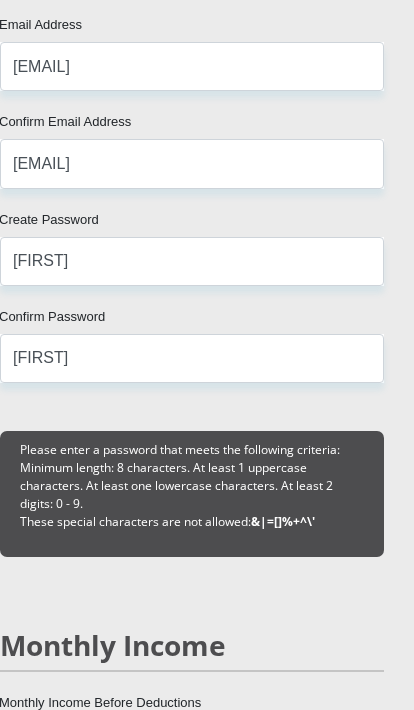 scroll, scrollTop: 2238, scrollLeft: 15, axis: both 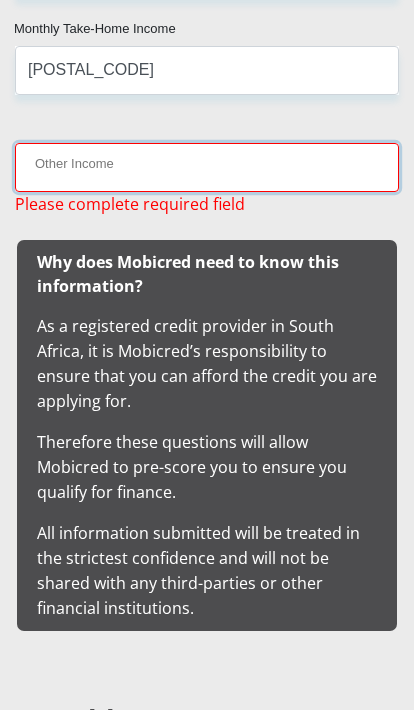 click on "Other Income" at bounding box center [207, 167] 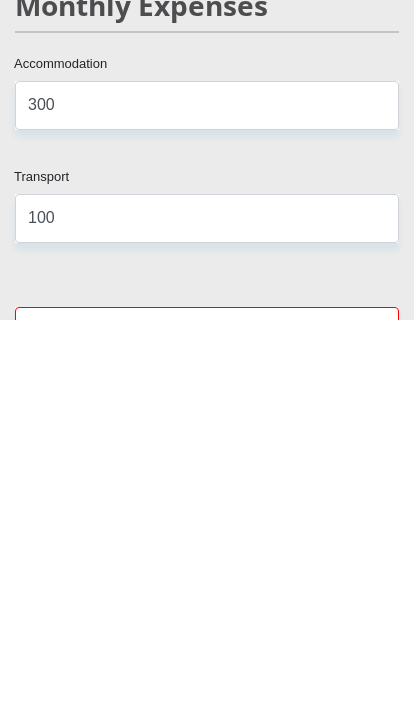 scroll, scrollTop: 3381, scrollLeft: 0, axis: vertical 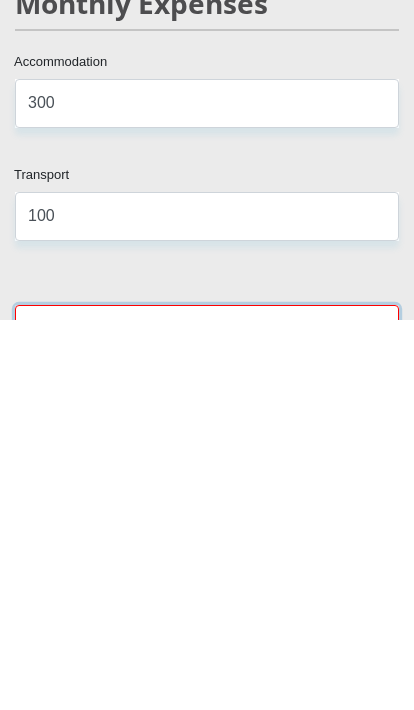 click on "Medical" at bounding box center (207, 719) 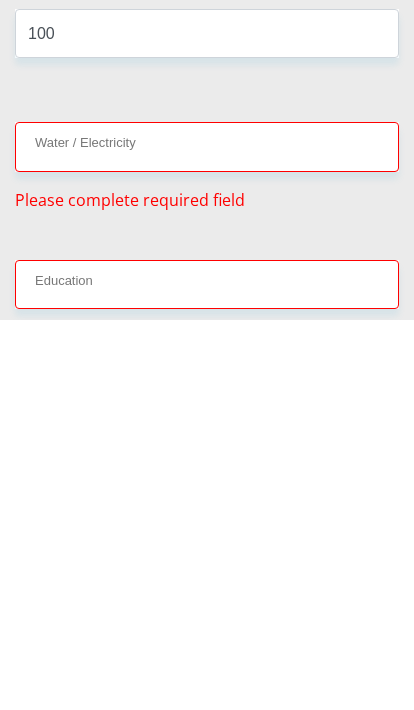scroll, scrollTop: 3815, scrollLeft: 0, axis: vertical 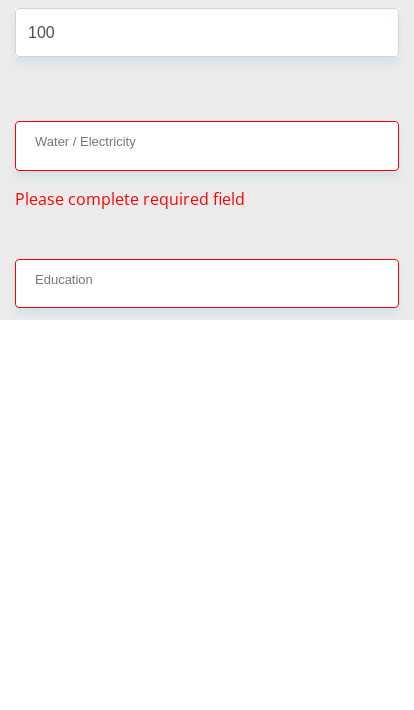 click on "Child Maintenance" at bounding box center [207, 810] 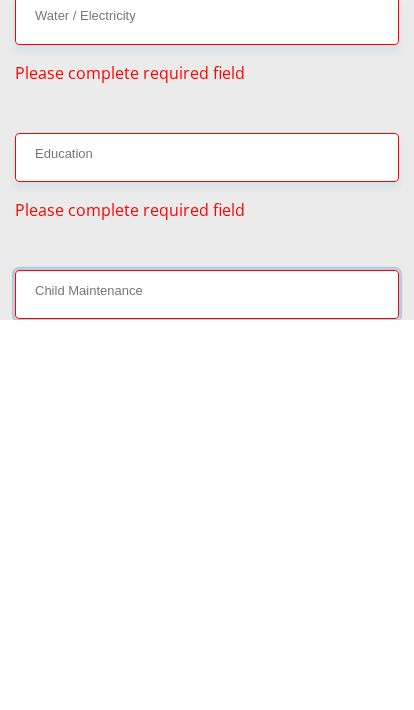 type 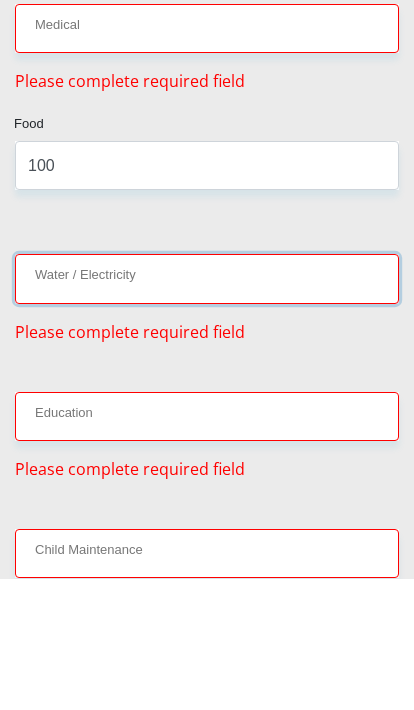 click on "Water / Electricity" at bounding box center [207, 409] 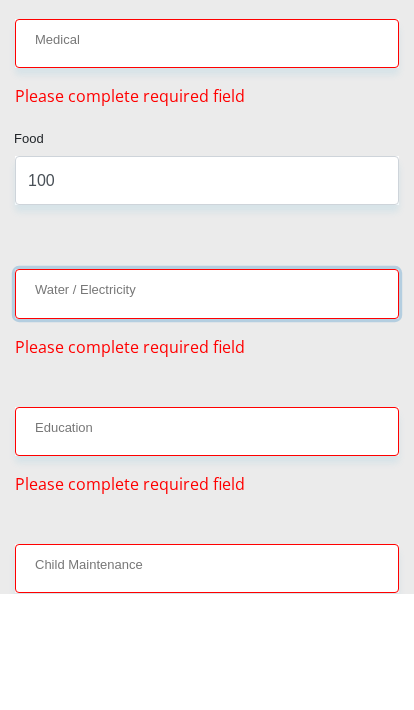 type on "2" 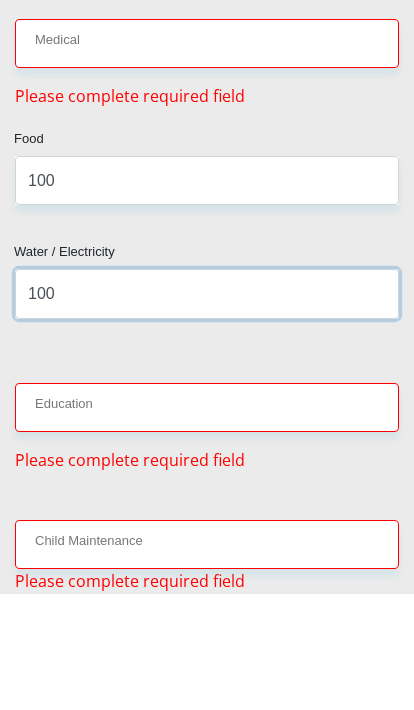 type on "100" 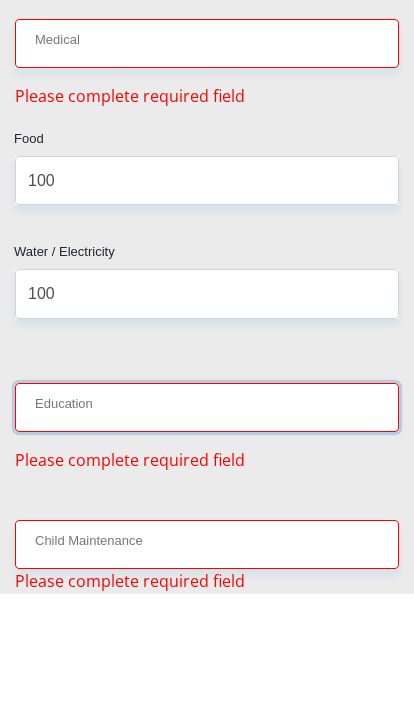 click on "Education" at bounding box center (207, 523) 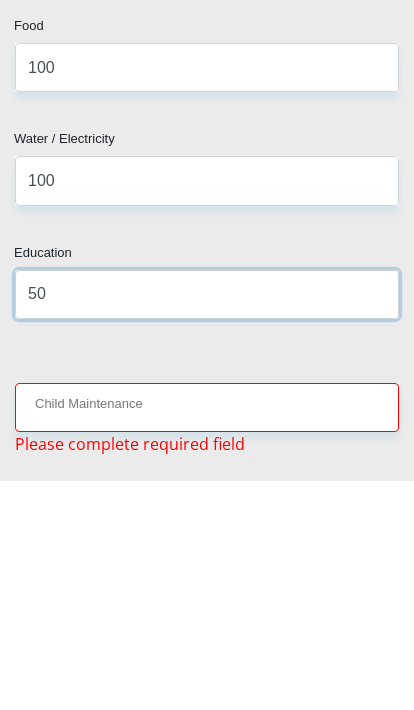 type on "50" 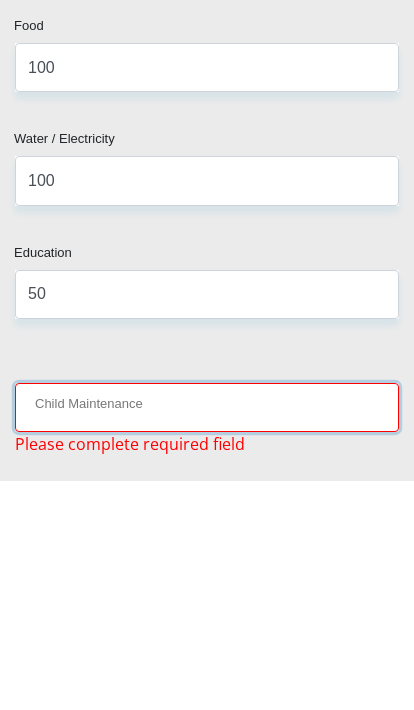 click on "Child Maintenance" at bounding box center (207, 636) 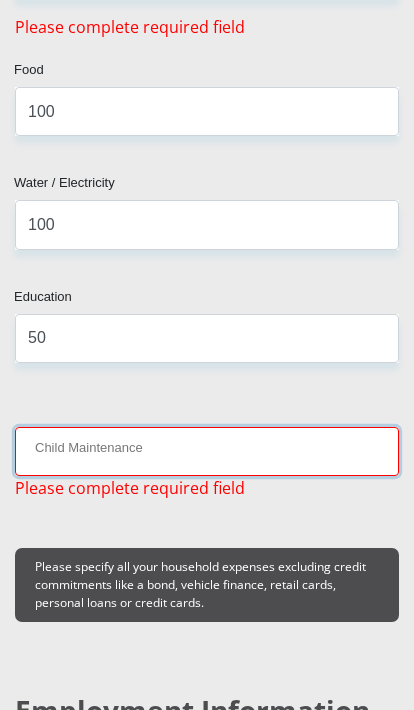 scroll, scrollTop: 4122, scrollLeft: 0, axis: vertical 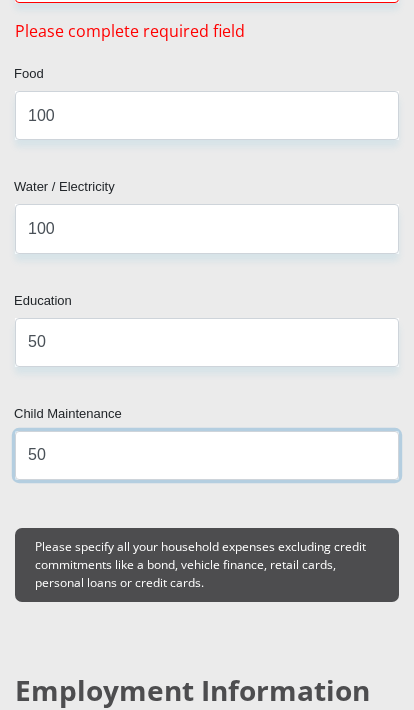 type on "5" 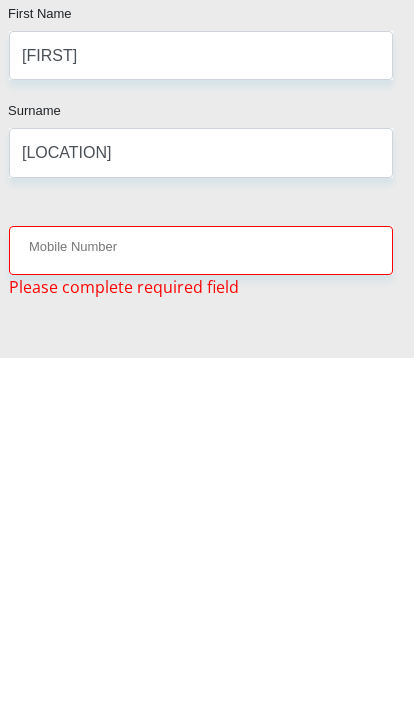 scroll, scrollTop: 5268, scrollLeft: 6, axis: both 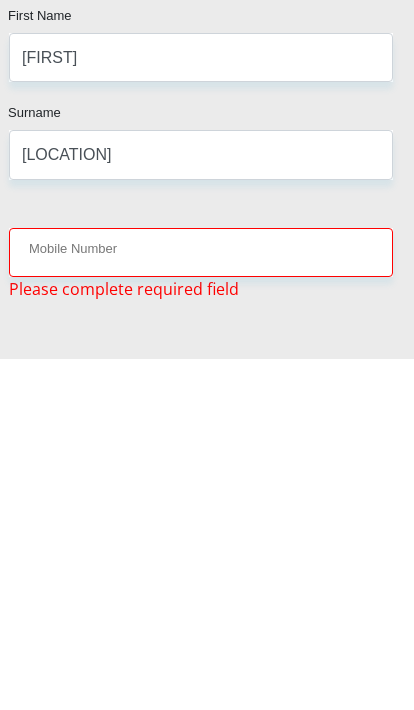 type on "100" 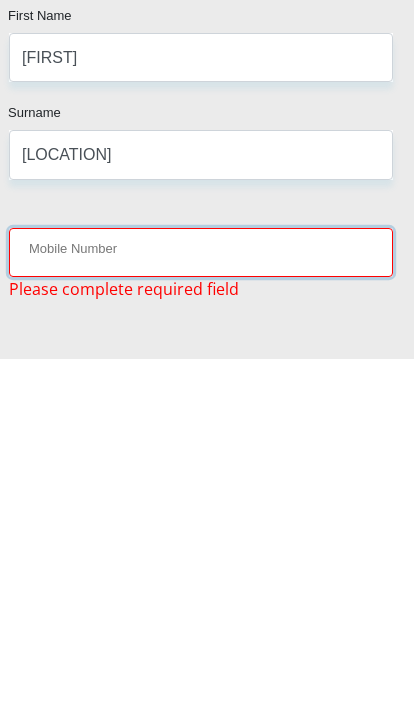 click on "Mobile Number" at bounding box center (201, 603) 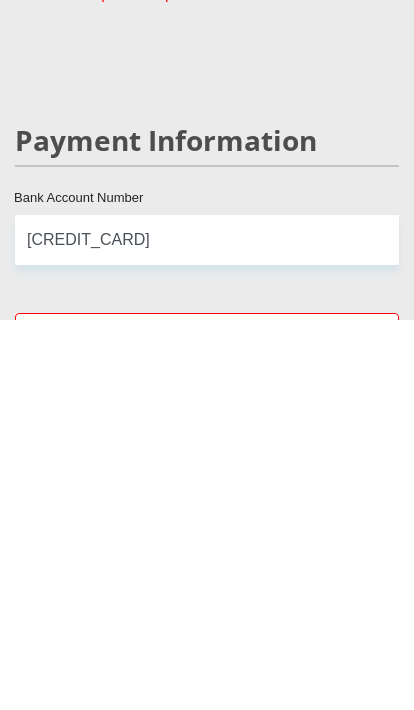 scroll, scrollTop: 5527, scrollLeft: 0, axis: vertical 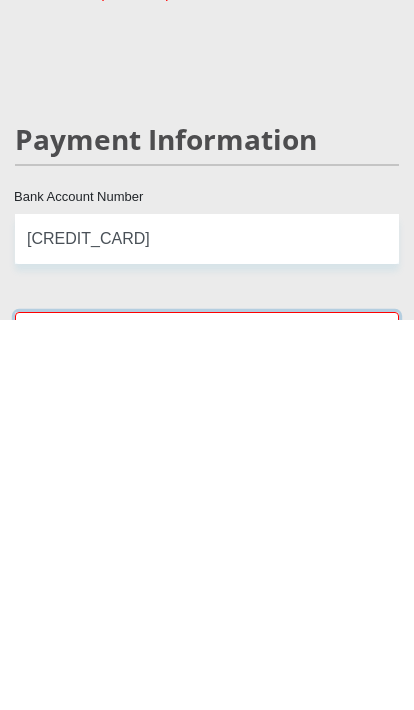click on "Branch Number" at bounding box center (207, 726) 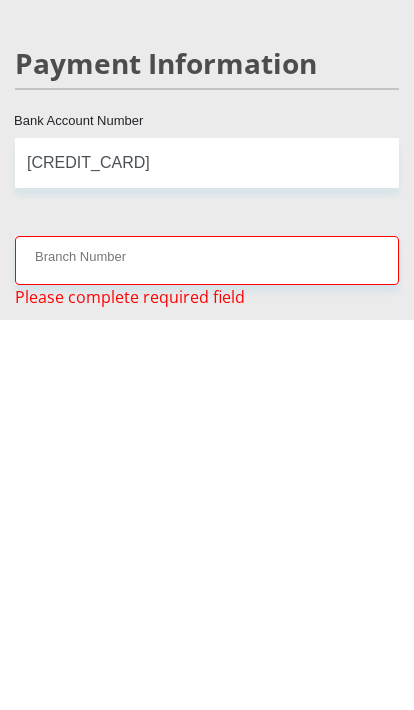 click on "Name of Bank" at bounding box center [207, 771] 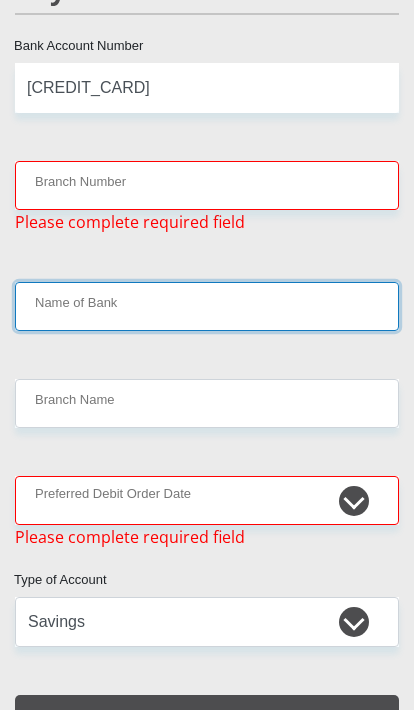 scroll, scrollTop: 6090, scrollLeft: 0, axis: vertical 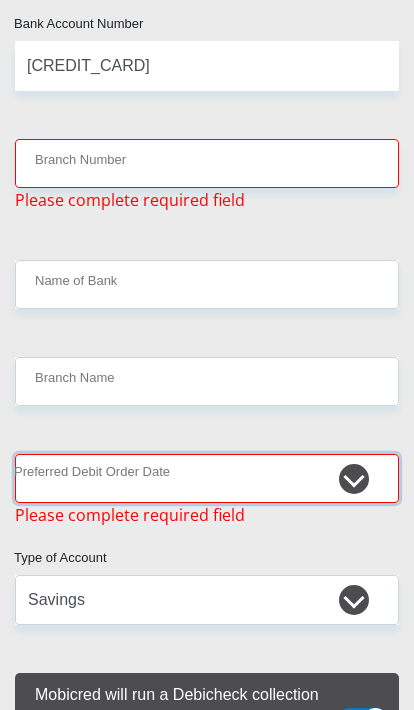click on "1st
2nd
3rd
4th
5th
7th
18th
19th
20th
21st
22nd
23rd
24th
25th
26th
27th
28th
29th
30th" at bounding box center (207, 478) 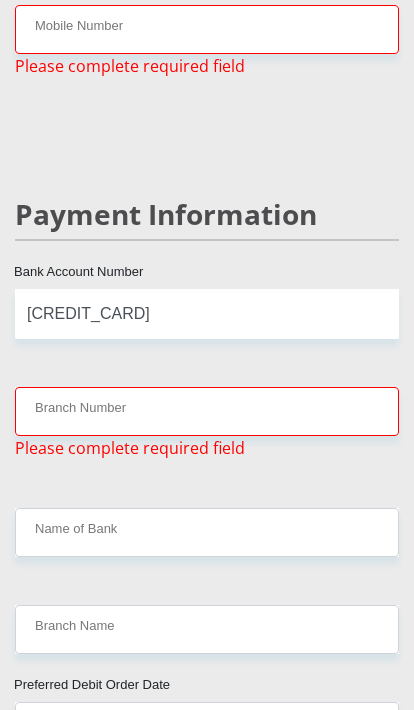scroll, scrollTop: 5831, scrollLeft: 0, axis: vertical 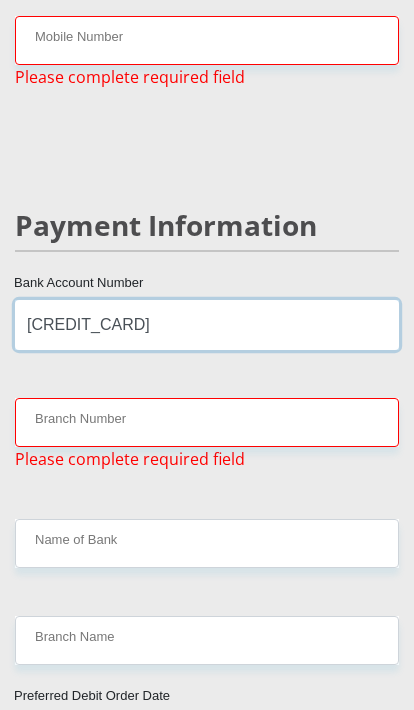 click on "1427312646" at bounding box center [207, 324] 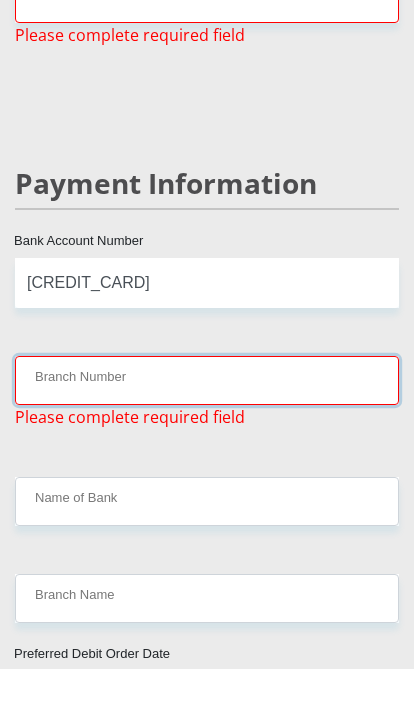 click on "Branch Number" at bounding box center (207, 422) 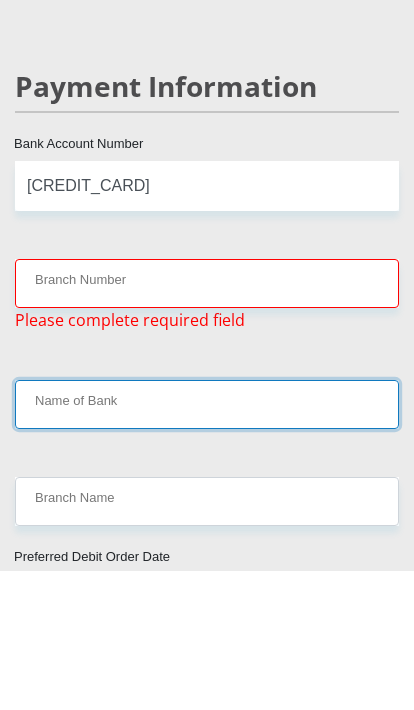 click on "Name of Bank" at bounding box center (207, 543) 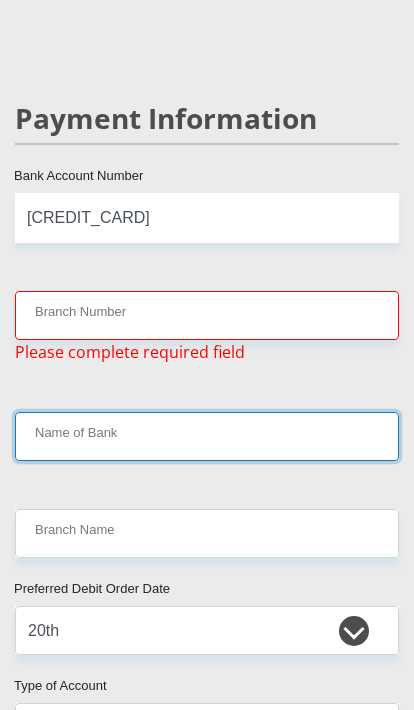 click on "Name of Bank" at bounding box center (207, 436) 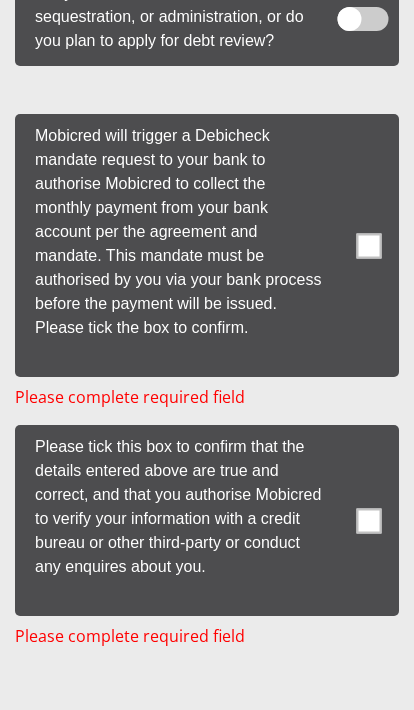 scroll, scrollTop: 8539, scrollLeft: 0, axis: vertical 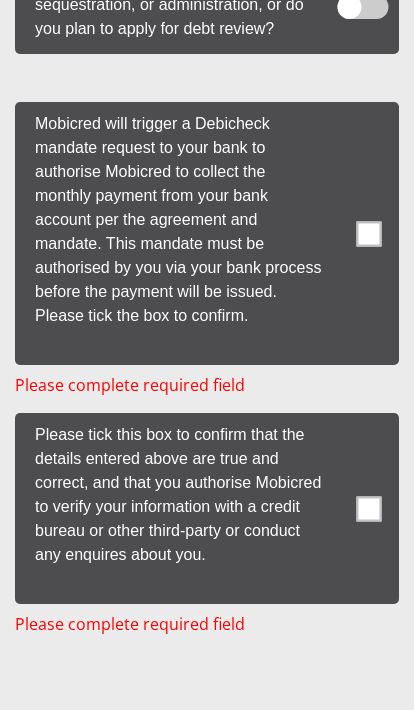 click at bounding box center [369, 233] 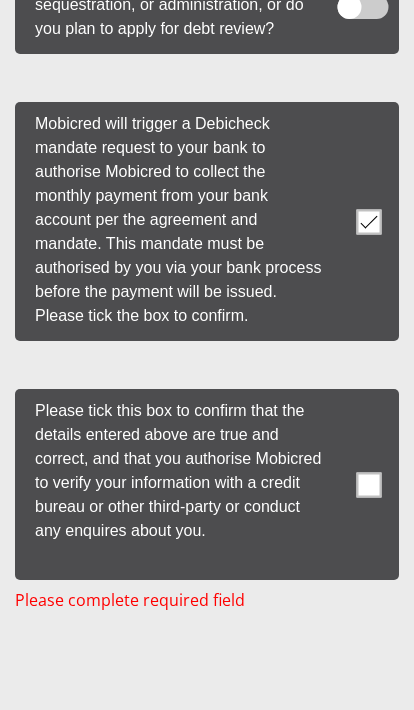click at bounding box center [369, 484] 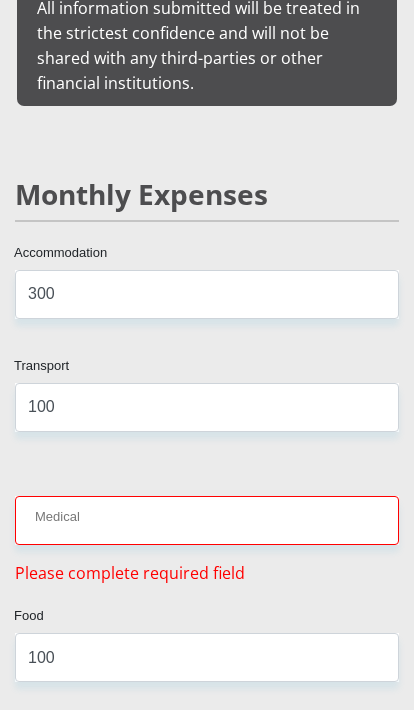 scroll, scrollTop: 3583, scrollLeft: 0, axis: vertical 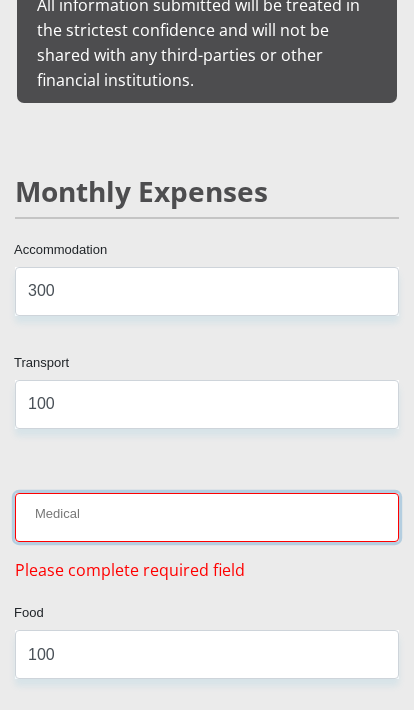 click on "Medical" at bounding box center (207, 517) 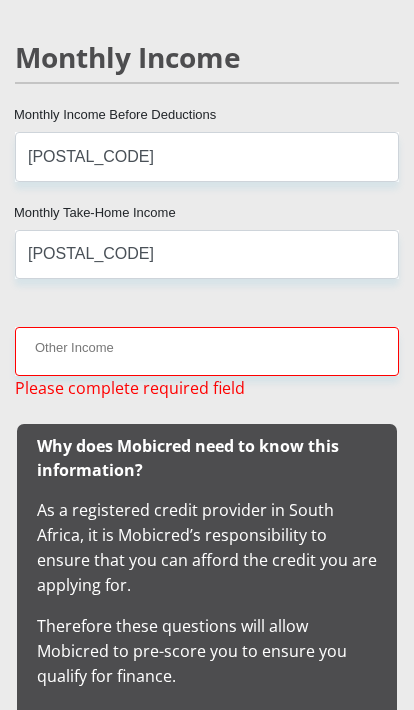 scroll, scrollTop: 2838, scrollLeft: 0, axis: vertical 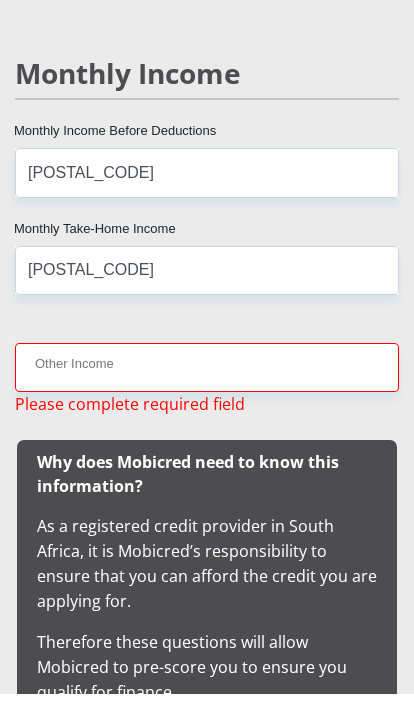type on "50" 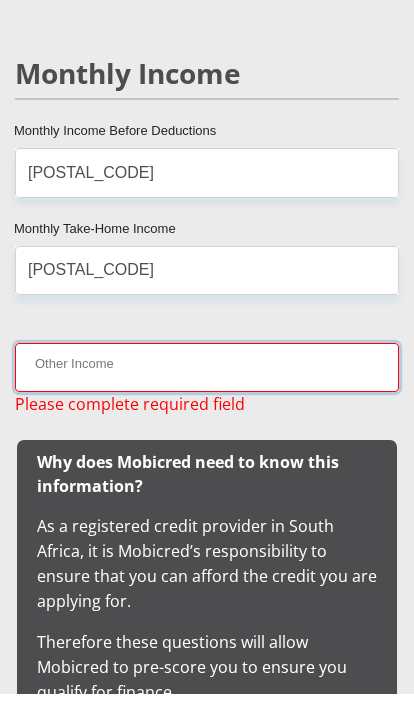 click on "Other Income" at bounding box center [207, 384] 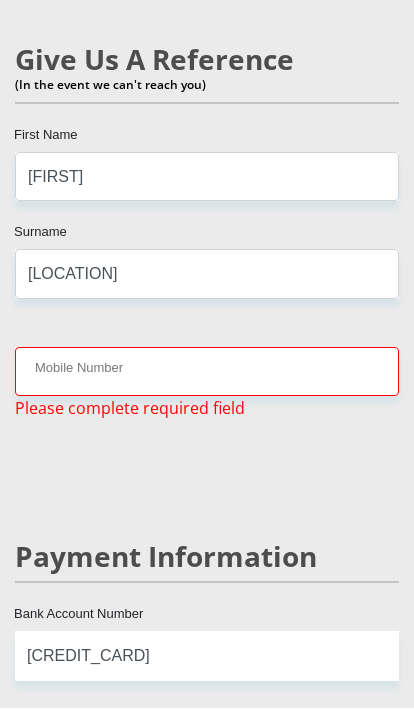 scroll, scrollTop: 5436, scrollLeft: 0, axis: vertical 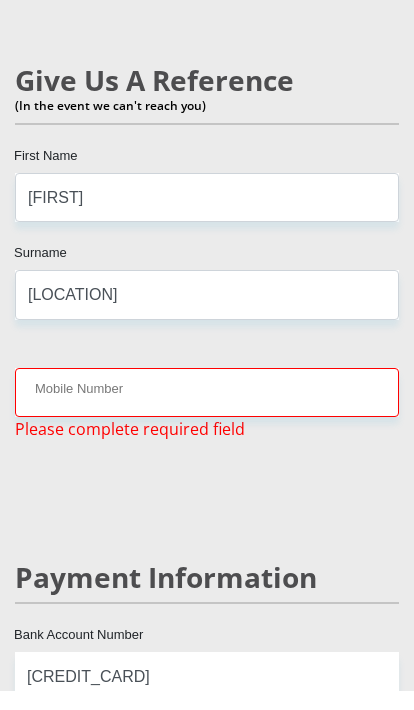 type on "500" 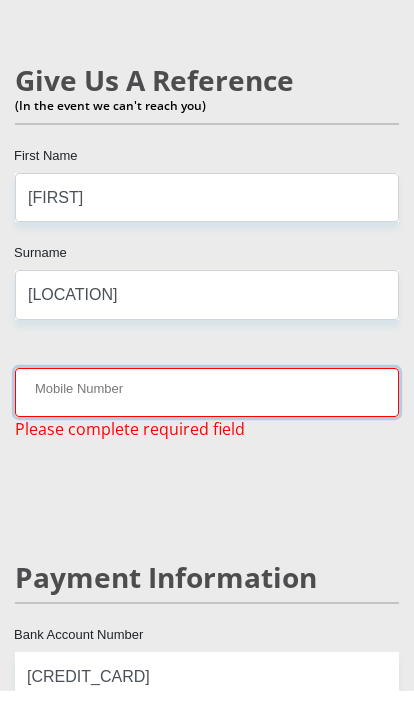 click on "Mobile Number" at bounding box center [207, 411] 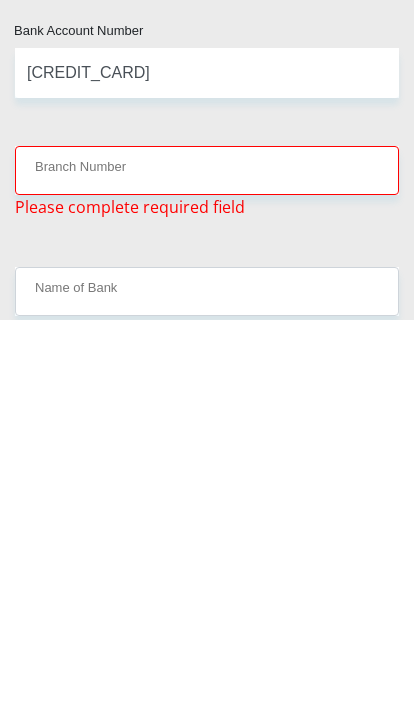 scroll, scrollTop: 5687, scrollLeft: 0, axis: vertical 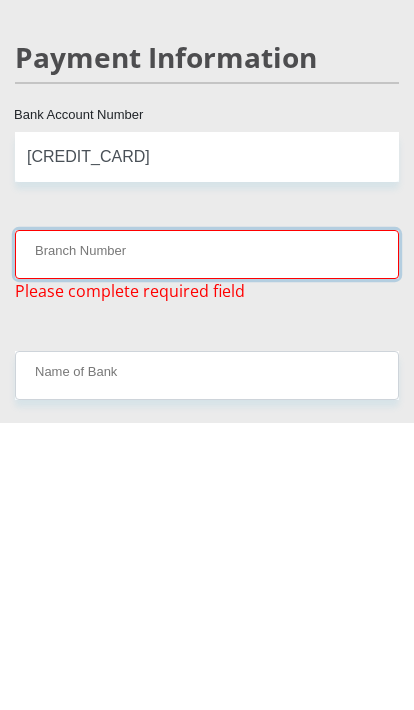 click on "Branch Number" at bounding box center [207, 542] 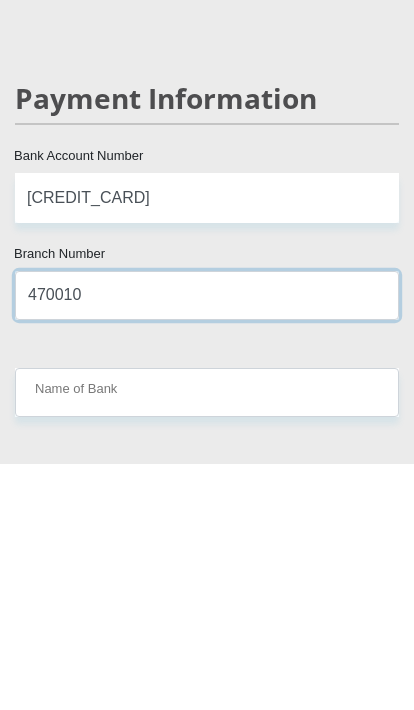 type on "470010" 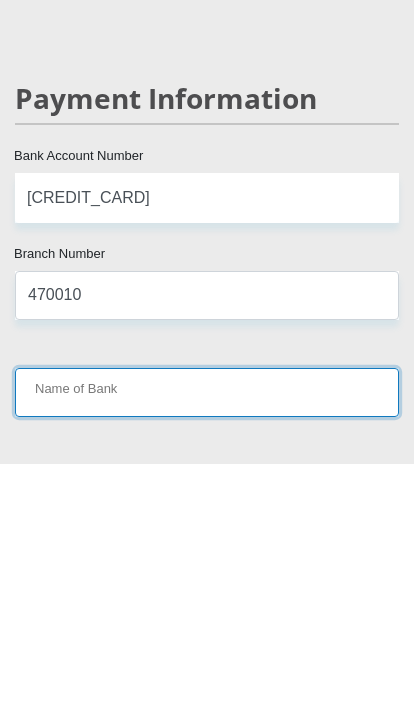 click on "Name of Bank" at bounding box center [207, 639] 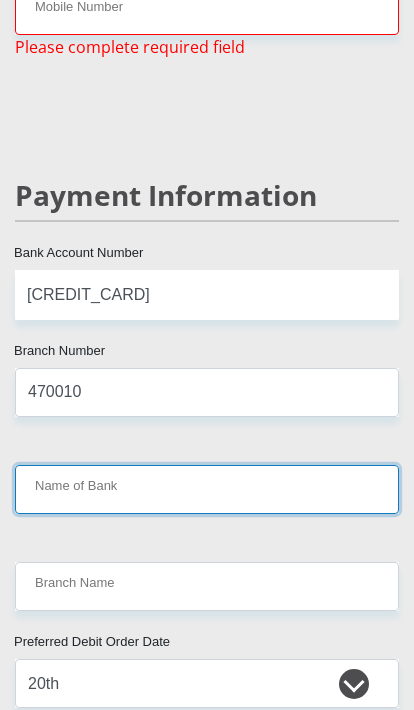 type on "CAPITEC BANK LIMITED" 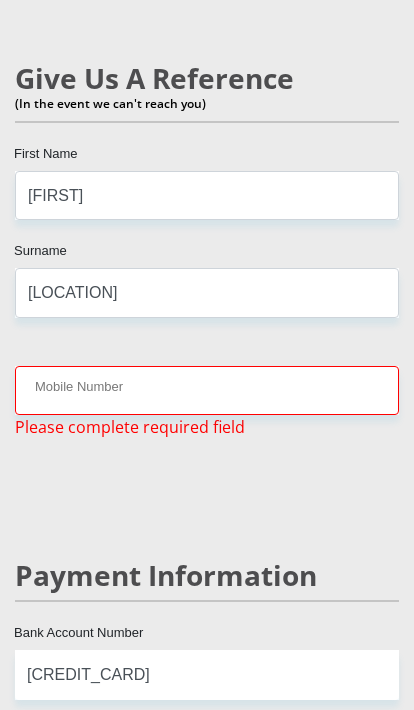 scroll, scrollTop: 5451, scrollLeft: 0, axis: vertical 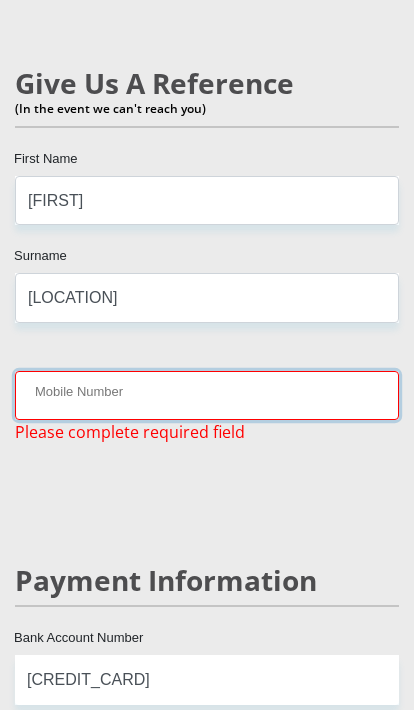 click on "Mobile Number" at bounding box center (207, 396) 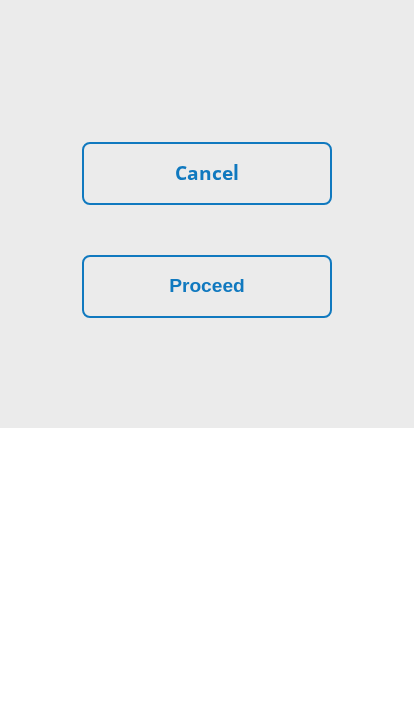 scroll, scrollTop: 8866, scrollLeft: 0, axis: vertical 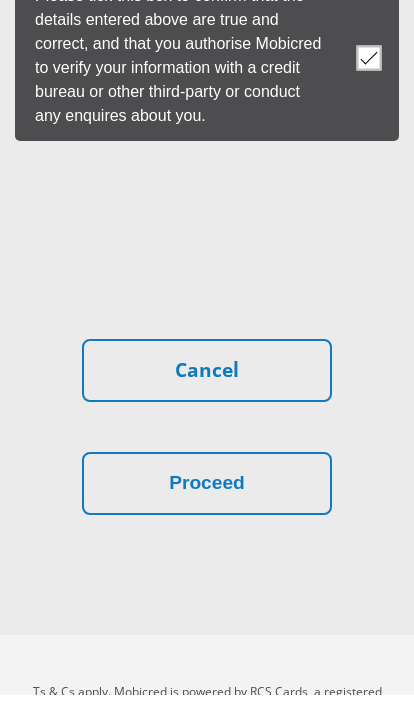 type on "0783048621" 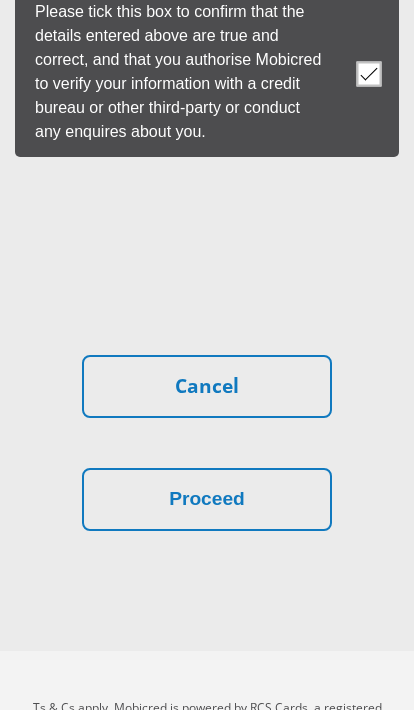 click on "Proceed" at bounding box center [207, 499] 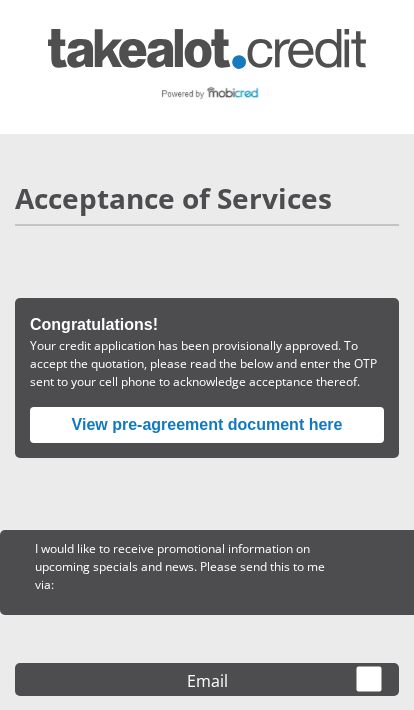 scroll, scrollTop: 0, scrollLeft: 0, axis: both 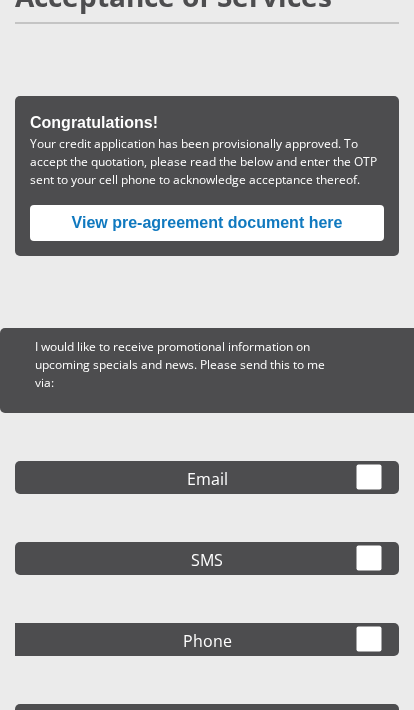 click on "Email" at bounding box center (207, 477) 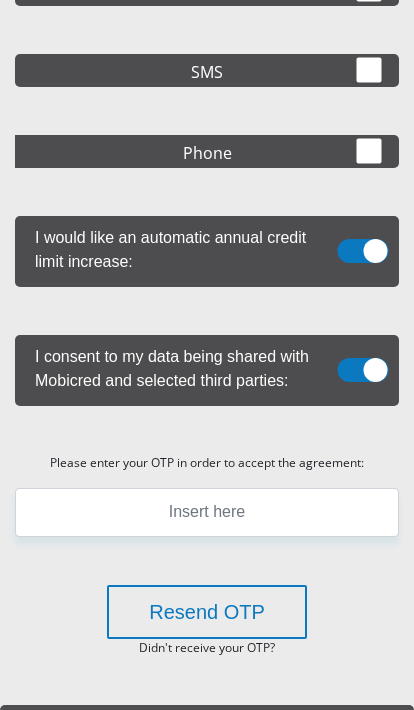 scroll, scrollTop: 690, scrollLeft: 0, axis: vertical 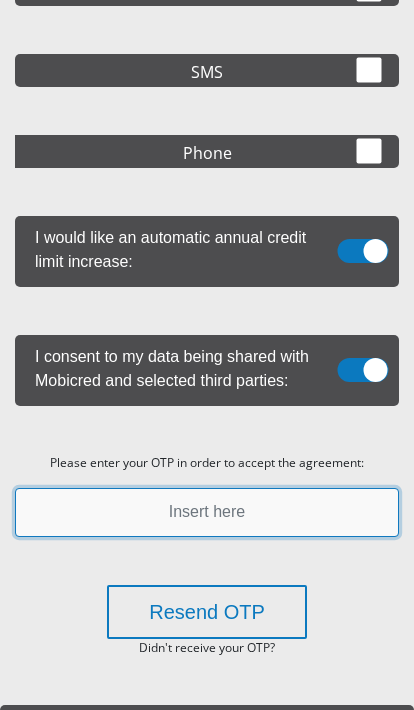 click at bounding box center (207, 512) 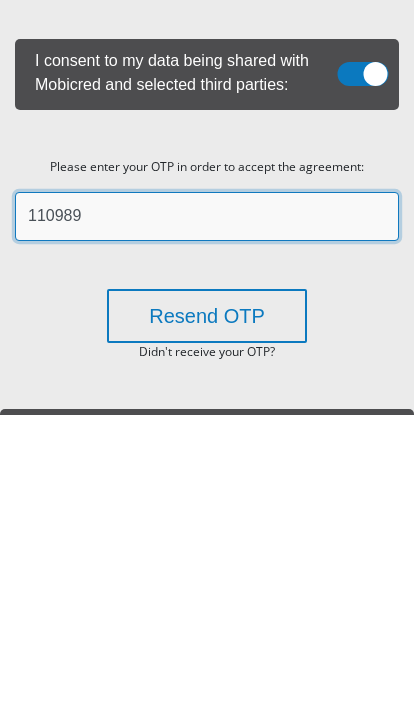 type on "110989" 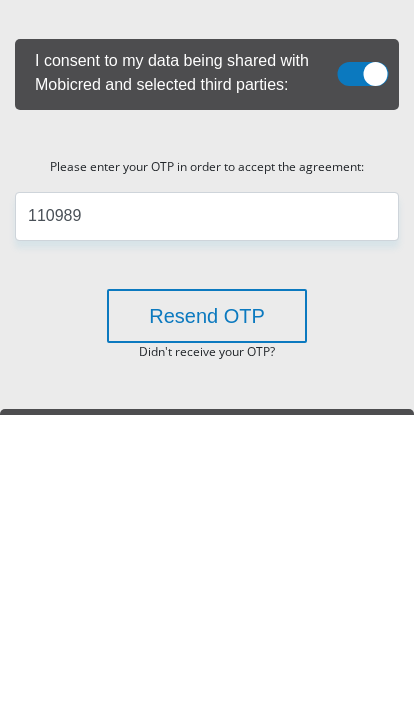 scroll, scrollTop: 985, scrollLeft: 0, axis: vertical 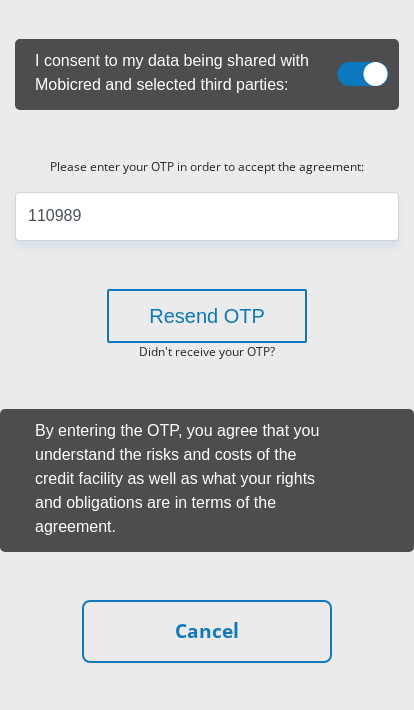 click on "Proceed" at bounding box center [207, 745] 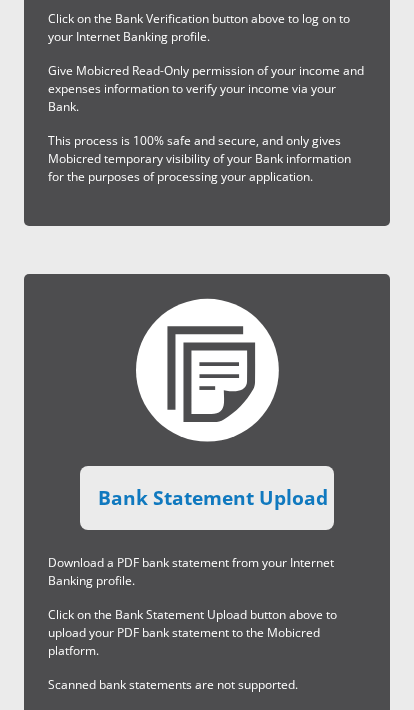 scroll, scrollTop: 813, scrollLeft: 0, axis: vertical 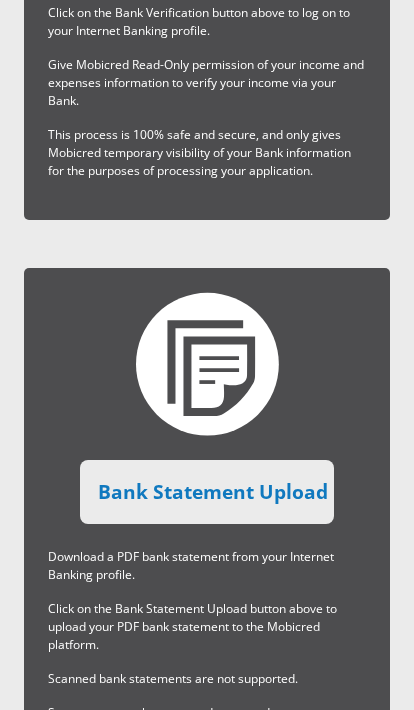 click on "Bank Statement Upload" at bounding box center (207, 493) 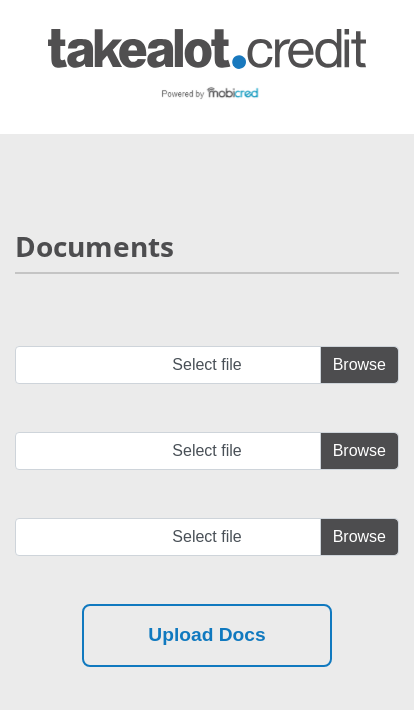 scroll, scrollTop: 0, scrollLeft: 0, axis: both 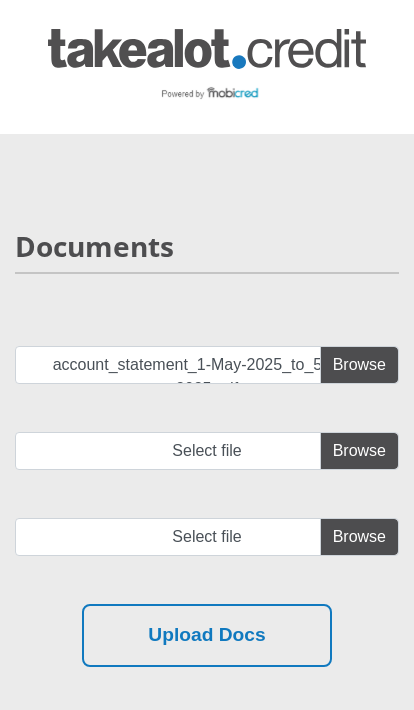 click on "Upload Docs" at bounding box center (207, 635) 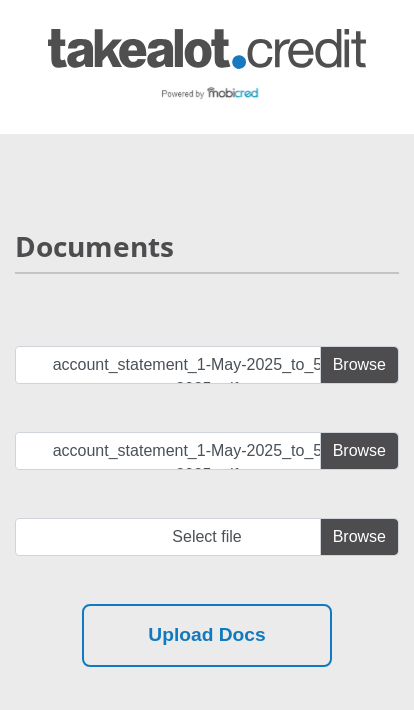 click at bounding box center [207, 537] 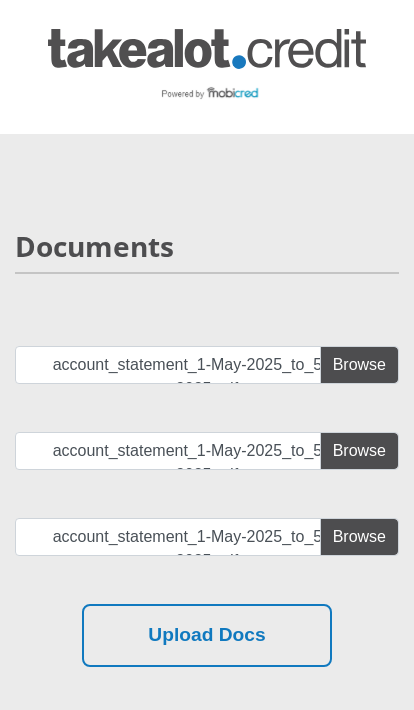 click on "Upload Docs" at bounding box center (207, 635) 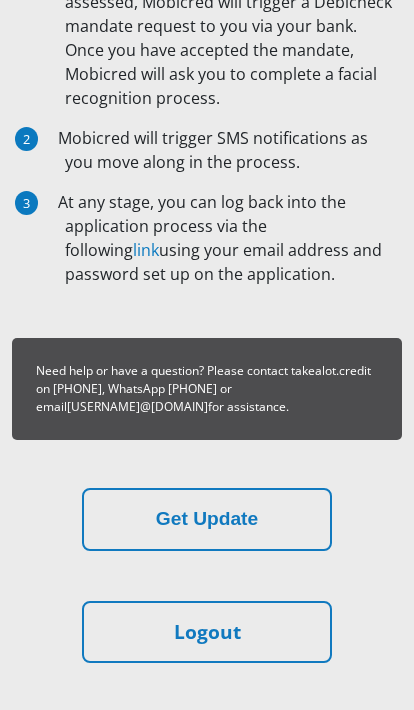 scroll, scrollTop: 407, scrollLeft: 0, axis: vertical 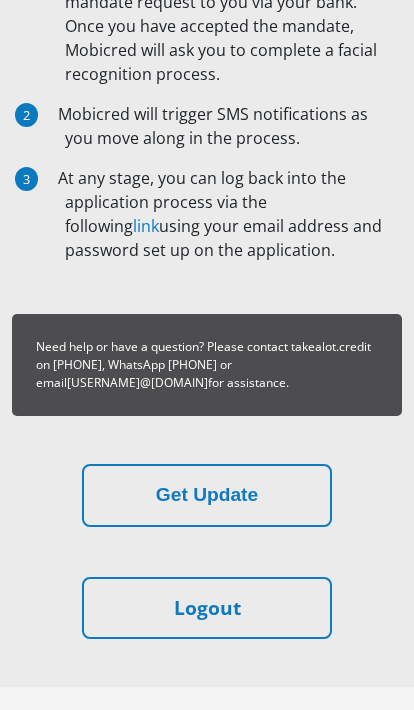 click on "Get Update" at bounding box center [207, 496] 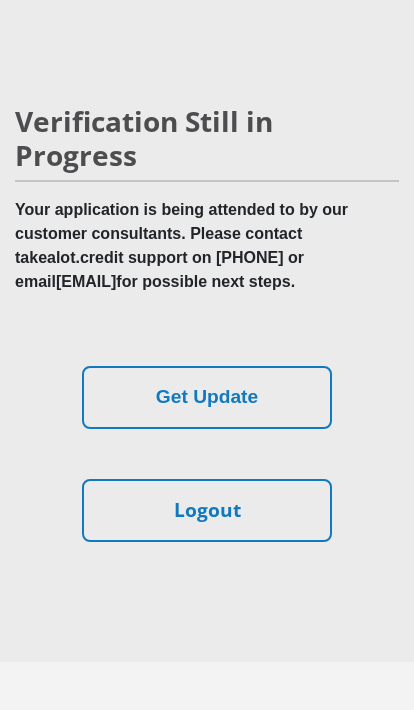 scroll, scrollTop: 189, scrollLeft: 0, axis: vertical 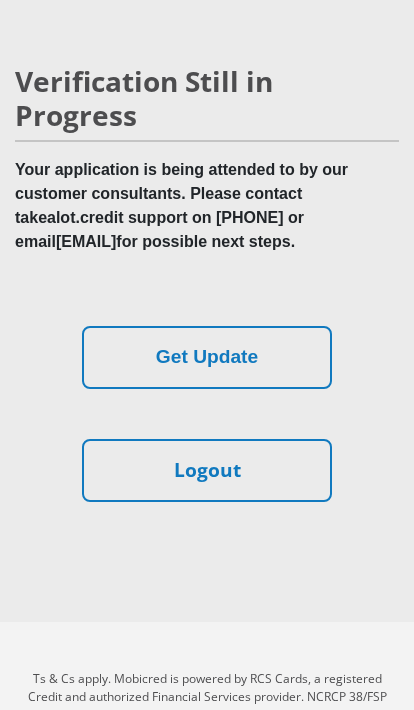 click on "Logout" at bounding box center [207, 470] 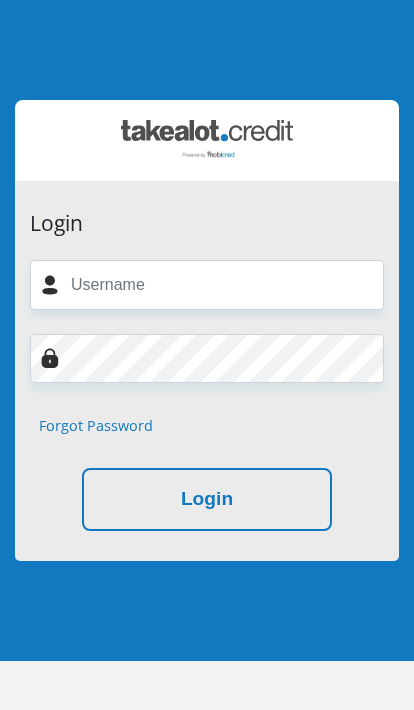 scroll, scrollTop: 0, scrollLeft: 0, axis: both 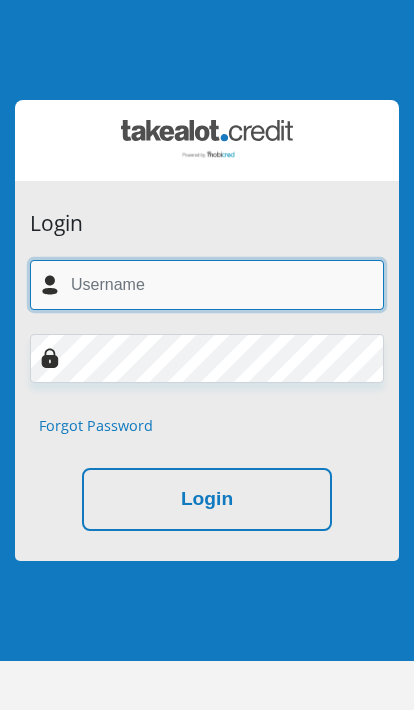 click at bounding box center [207, 284] 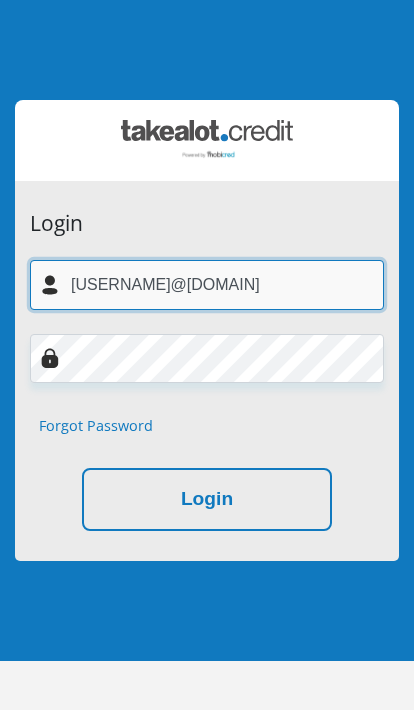 type on "[USERNAME]@[DOMAIN]" 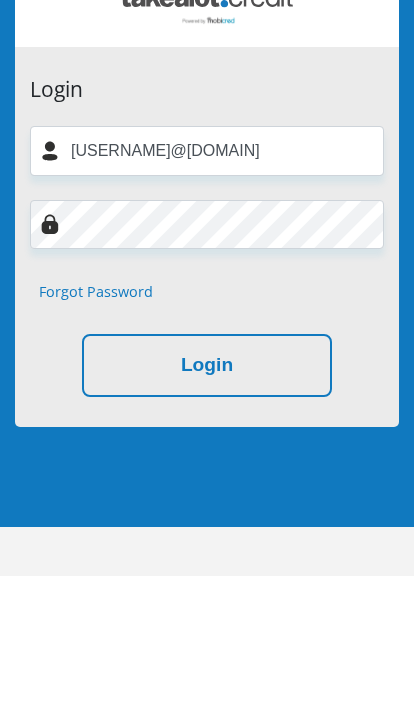 click on "Login" at bounding box center [207, 499] 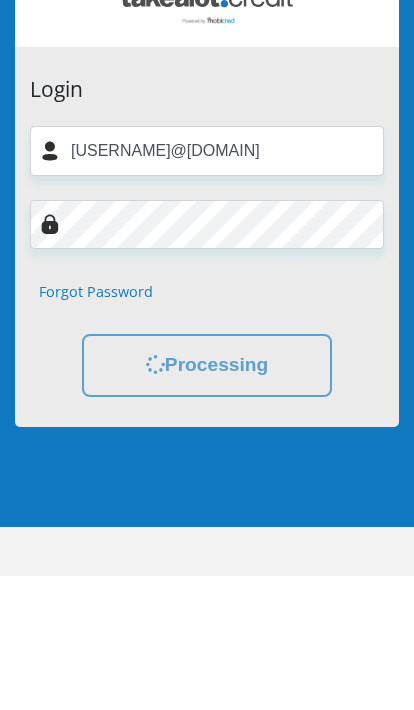 scroll, scrollTop: 82, scrollLeft: 0, axis: vertical 